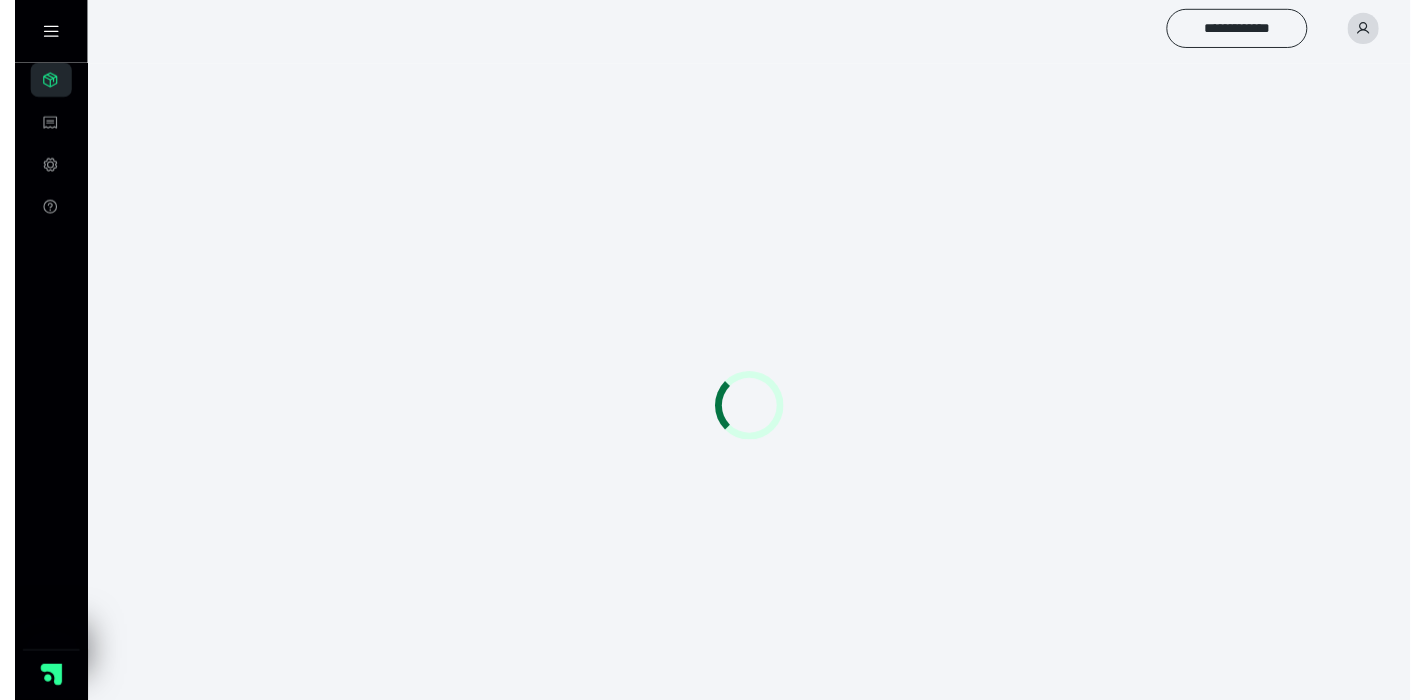 scroll, scrollTop: 158, scrollLeft: 855, axis: both 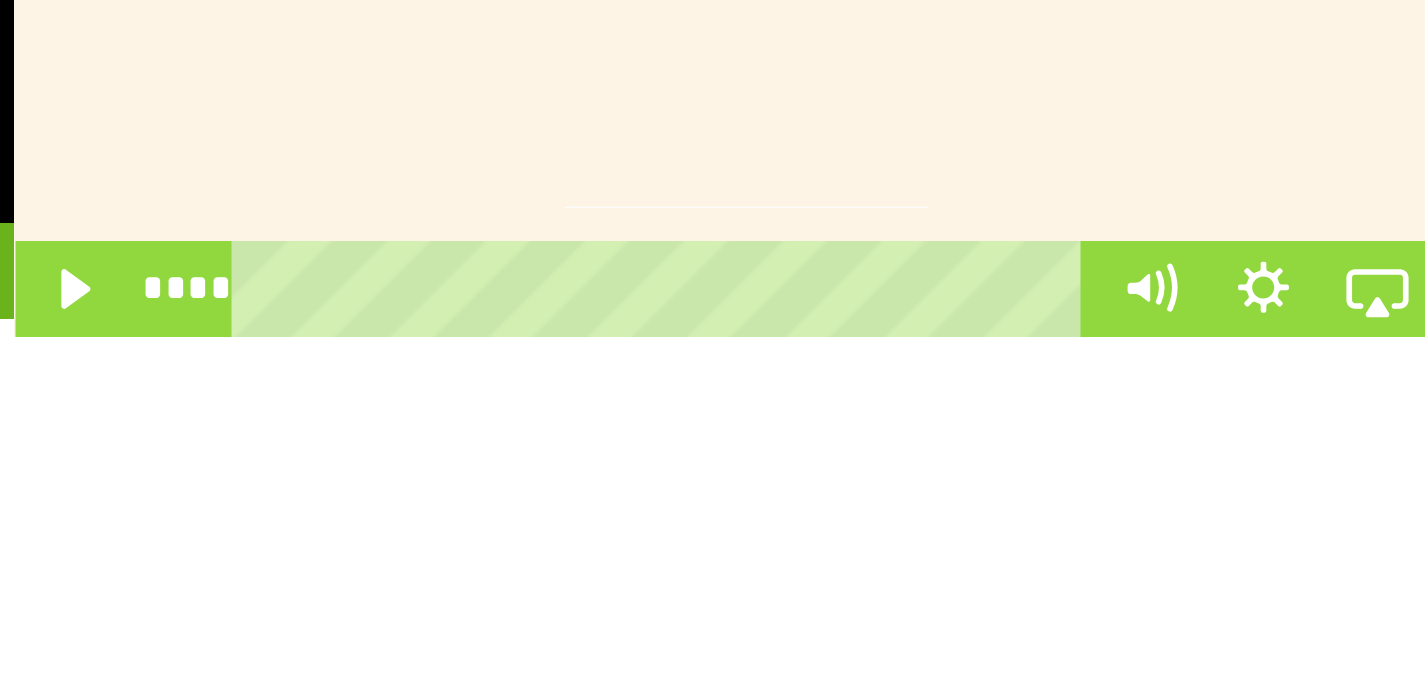 click 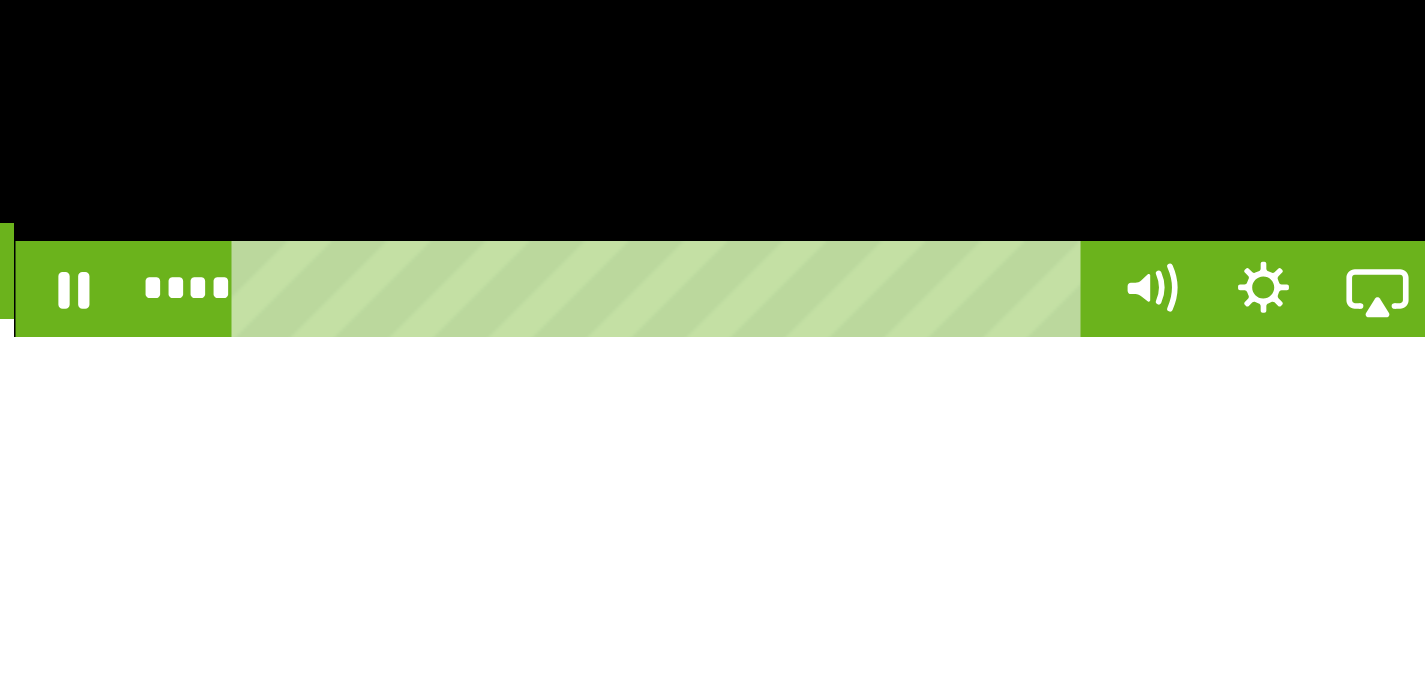 click at bounding box center [1115, 126] 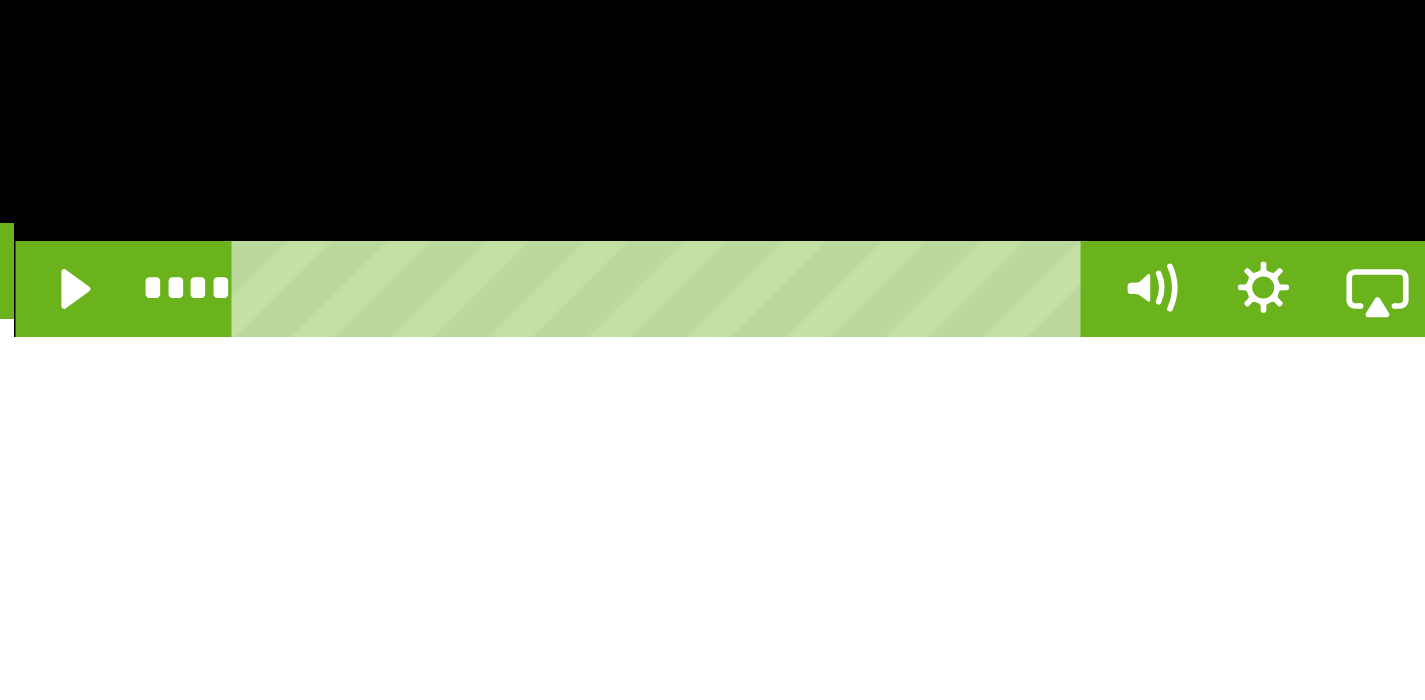 type 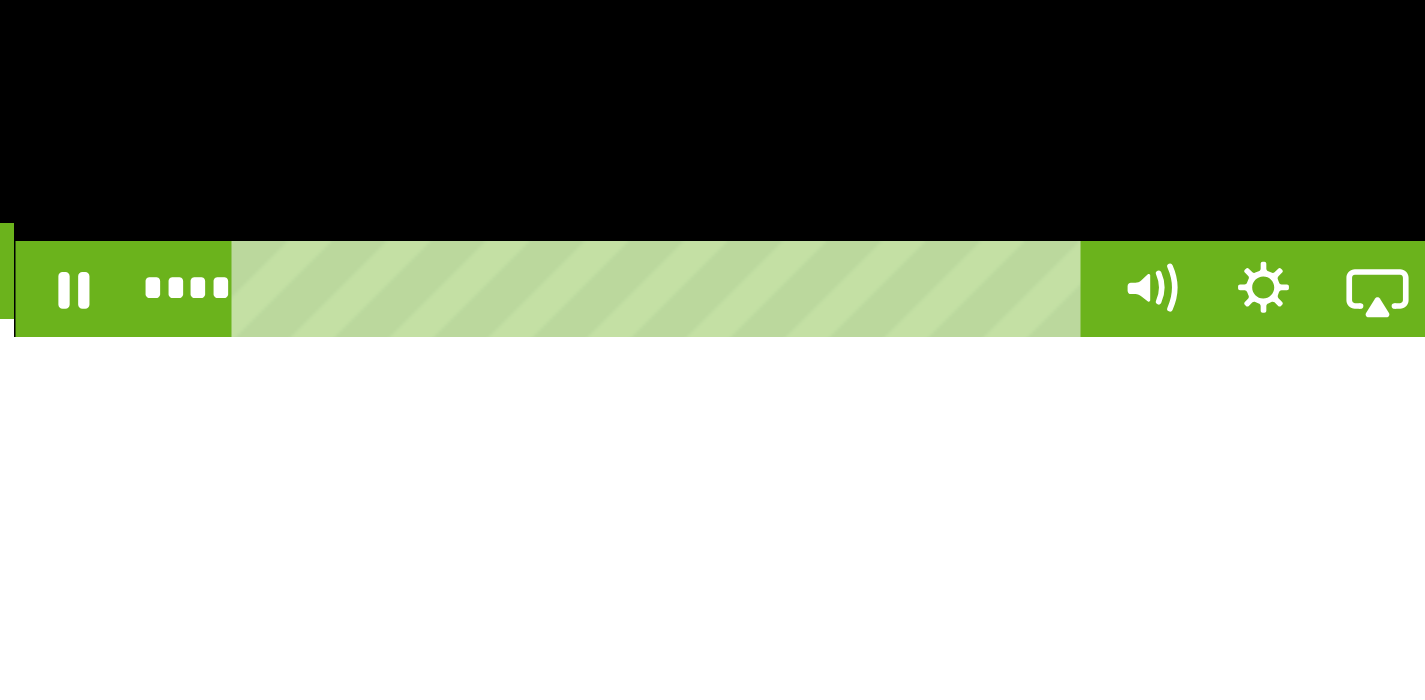 click at bounding box center [1115, 126] 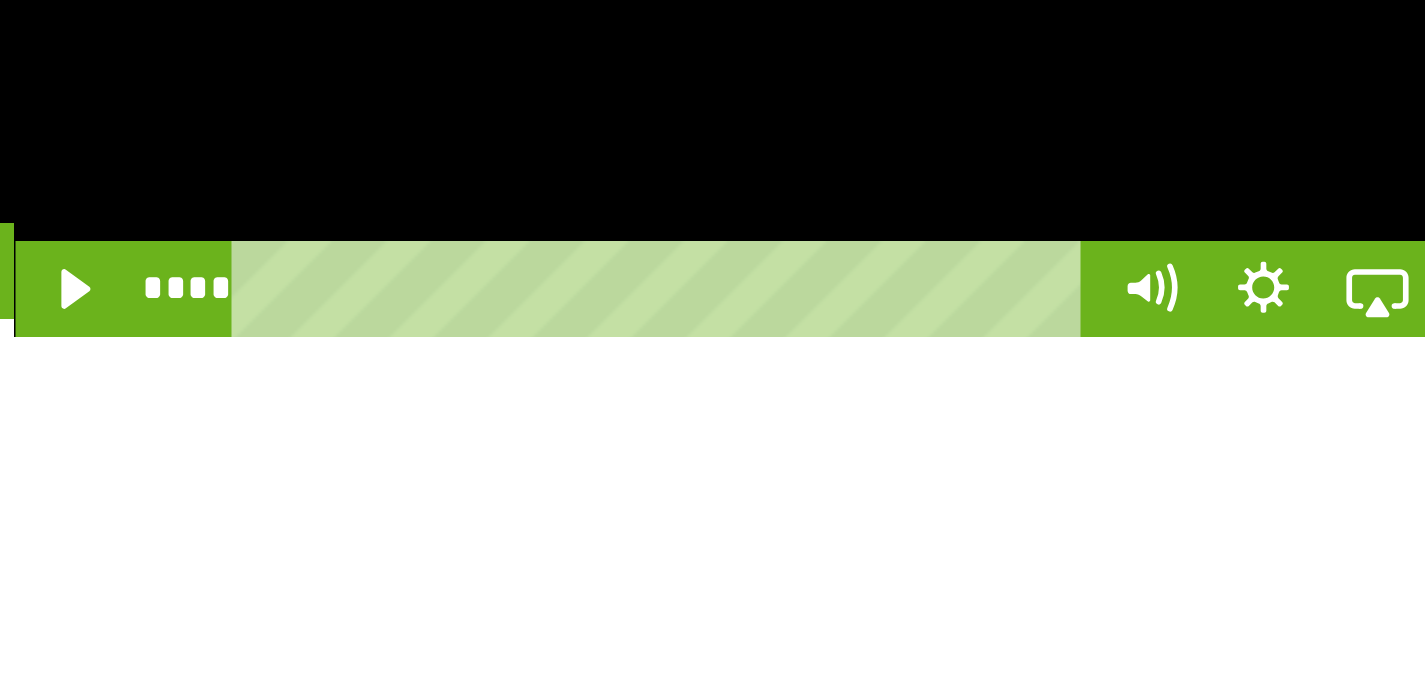 click at bounding box center [1115, 126] 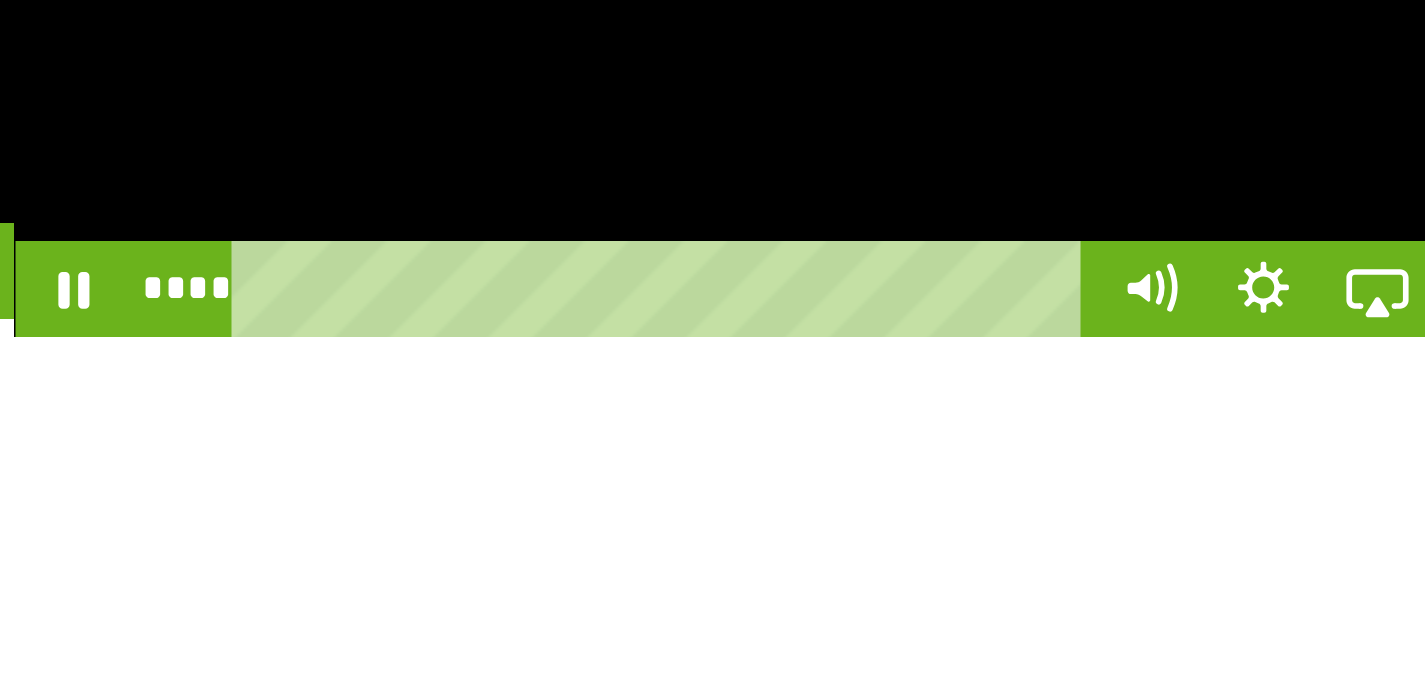 click at bounding box center [1115, 126] 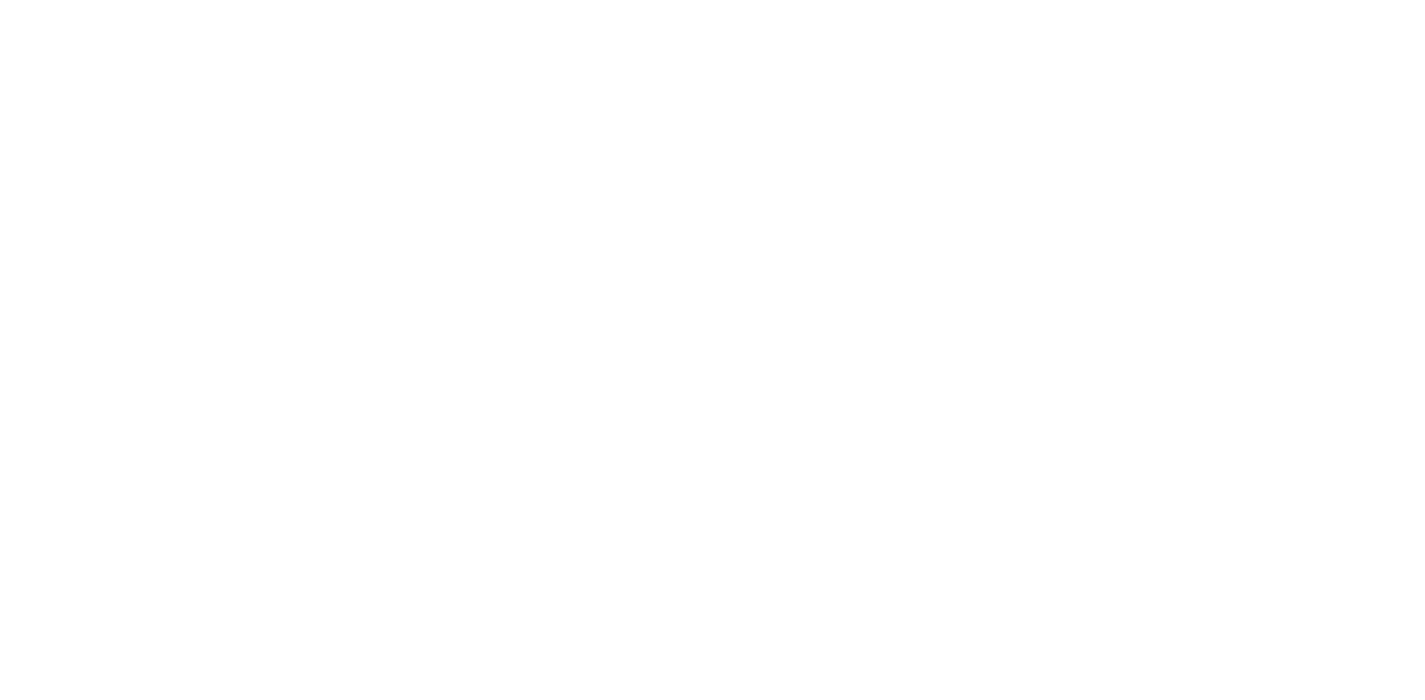 scroll, scrollTop: 158, scrollLeft: 855, axis: both 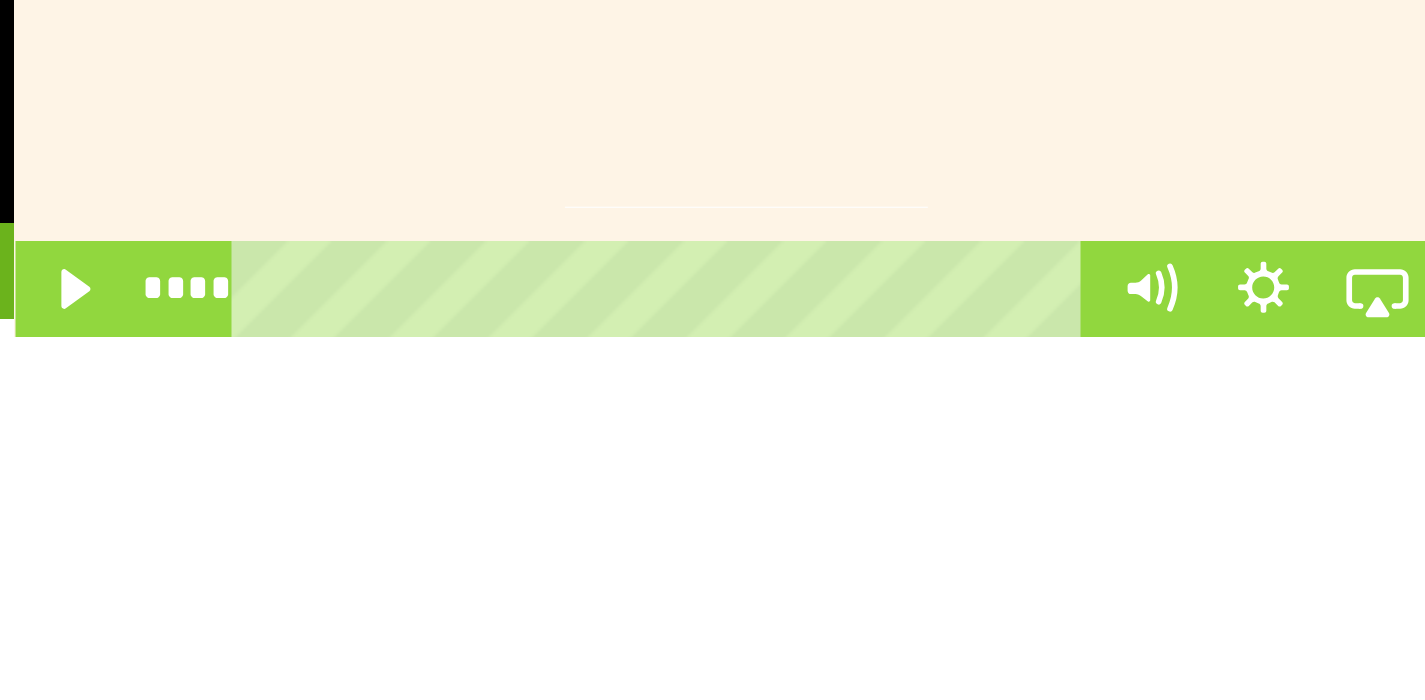 click 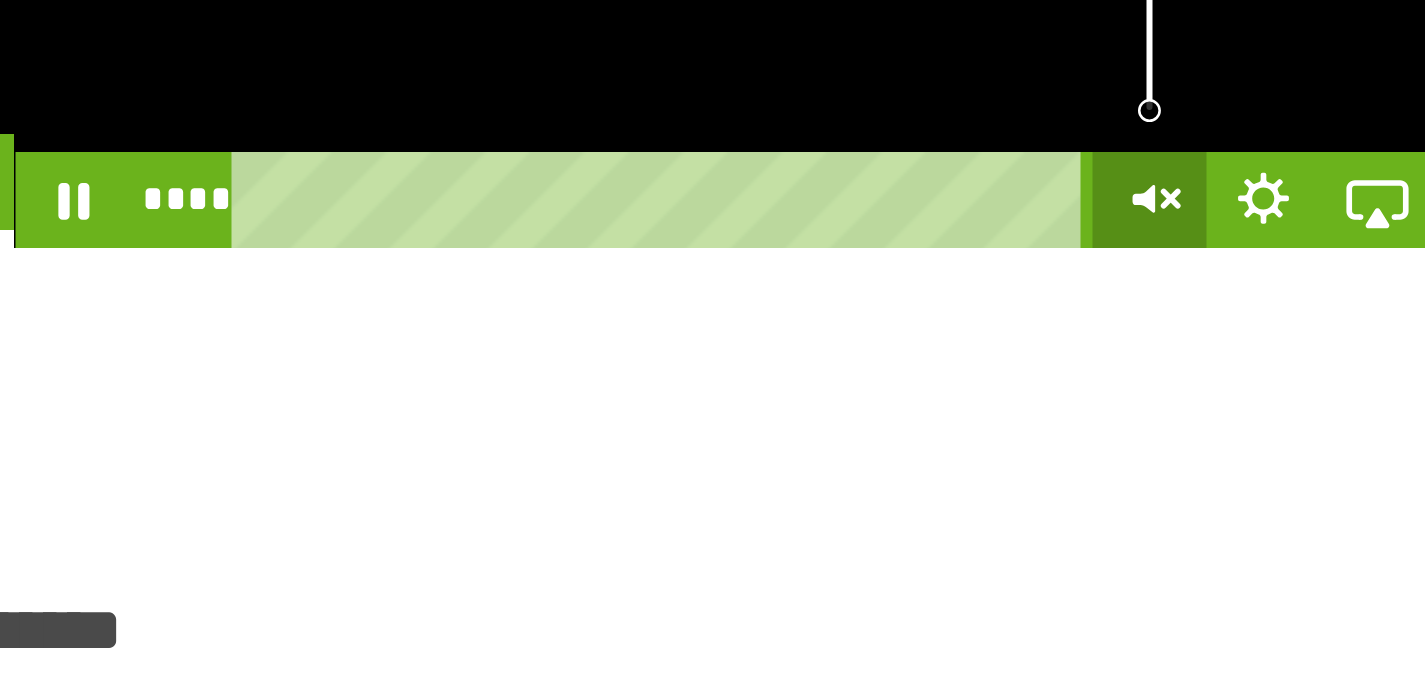 click 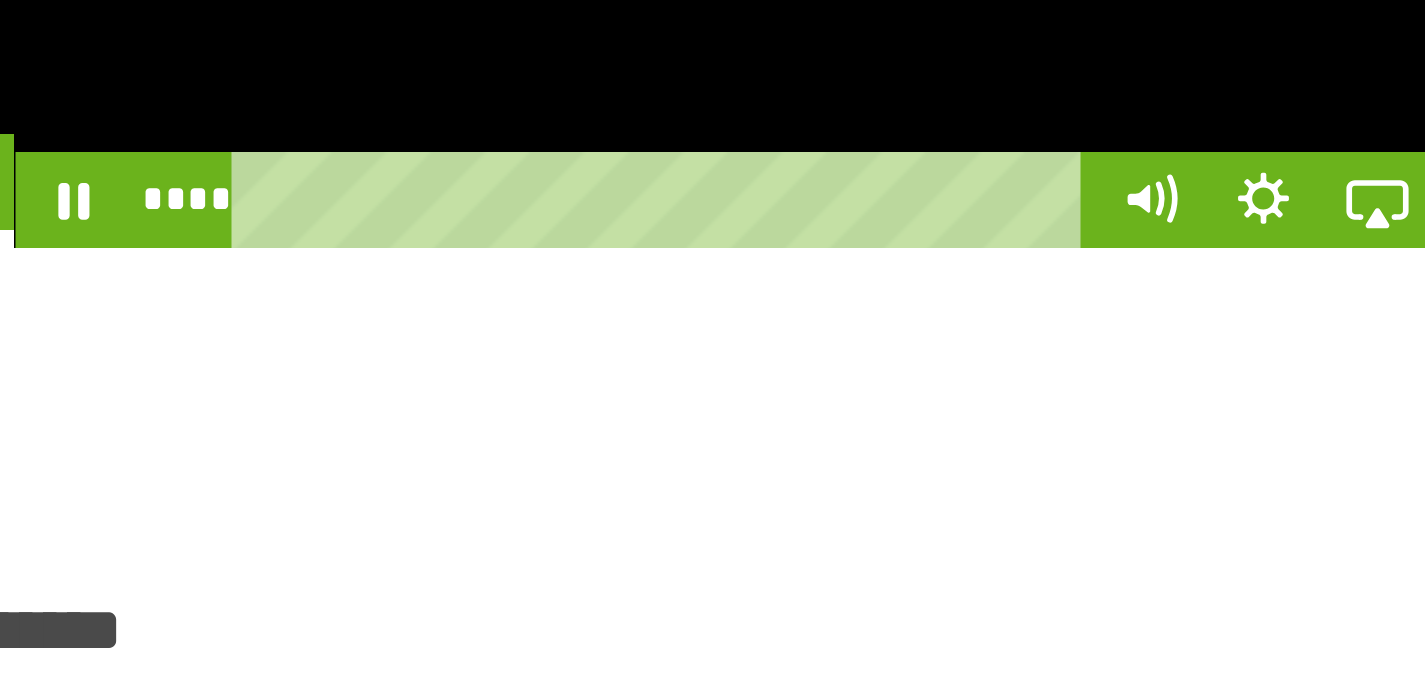 click at bounding box center (1115, 126) 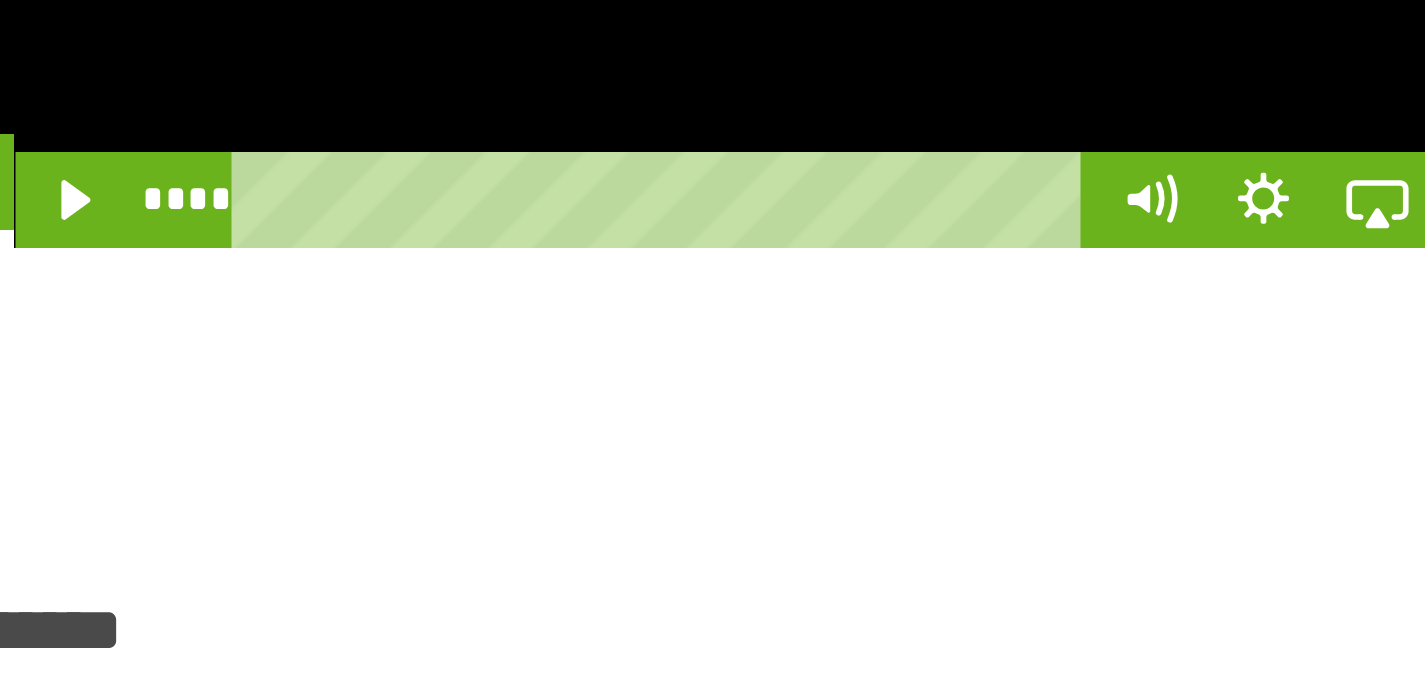 type 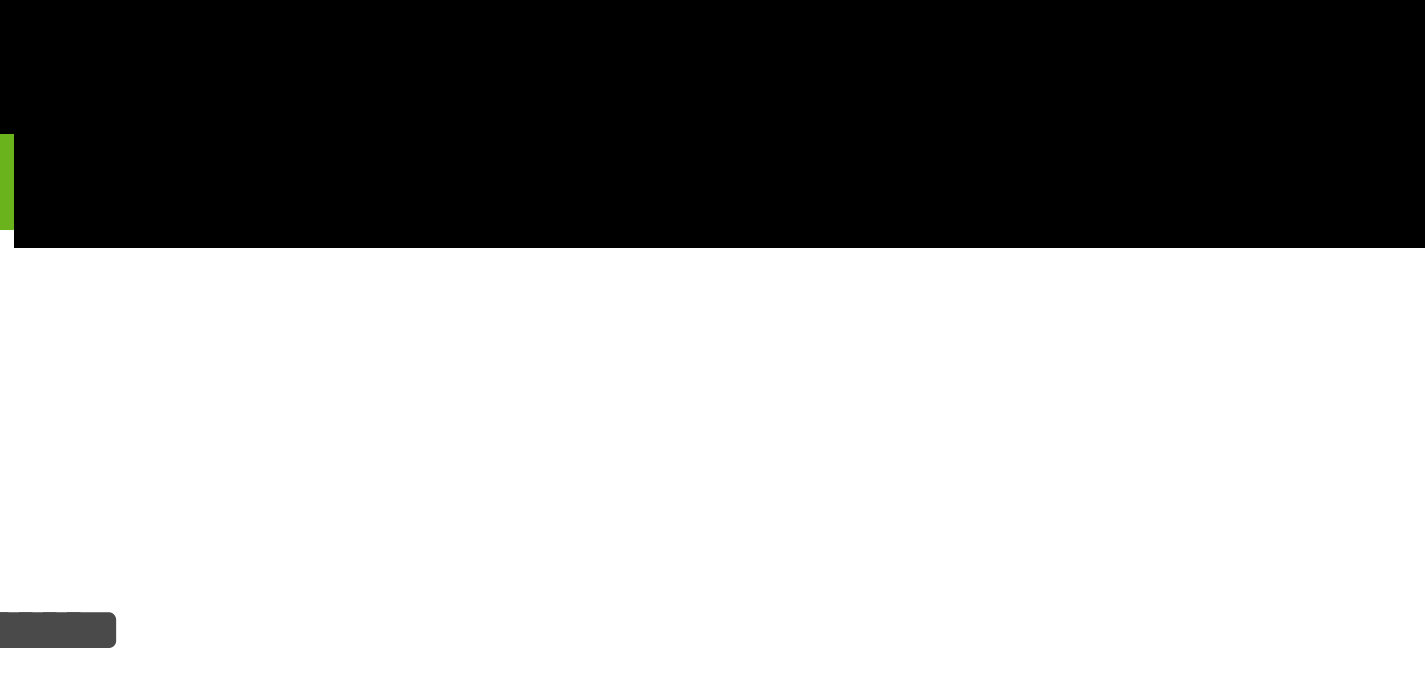 click at bounding box center (1115, 126) 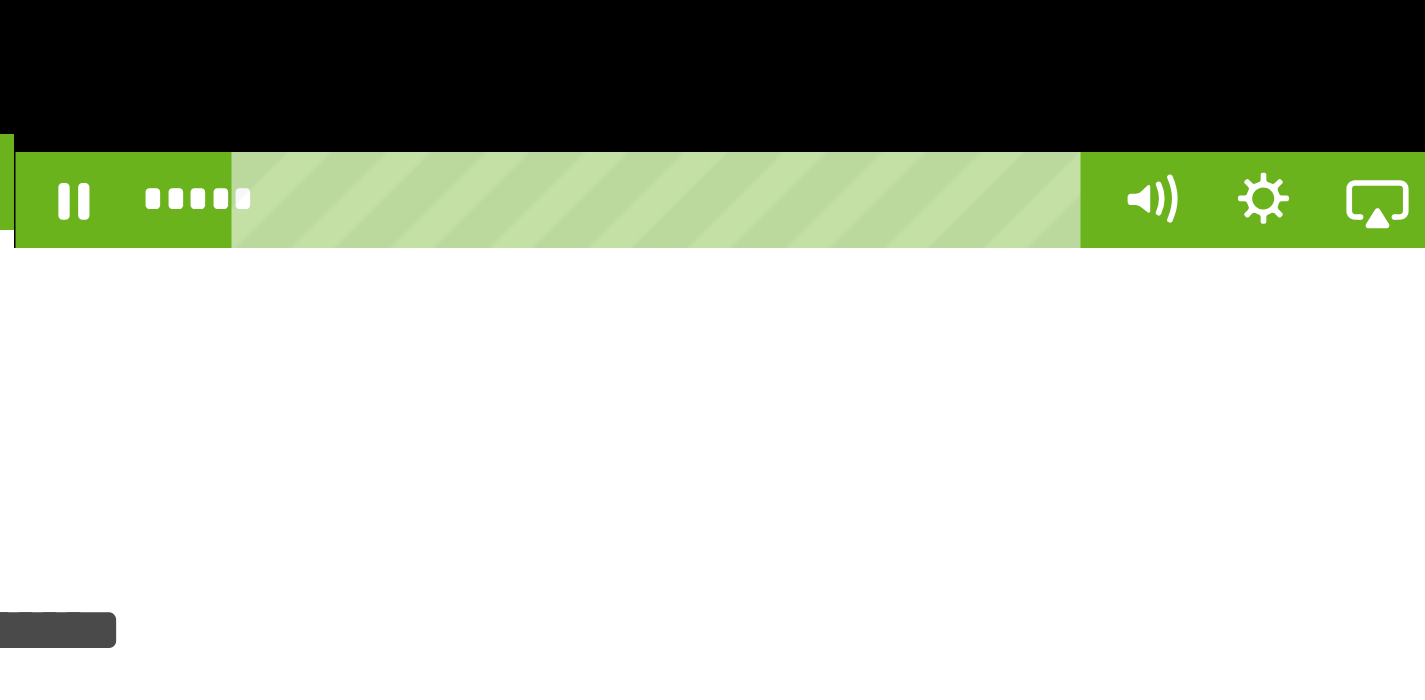click at bounding box center (1115, 126) 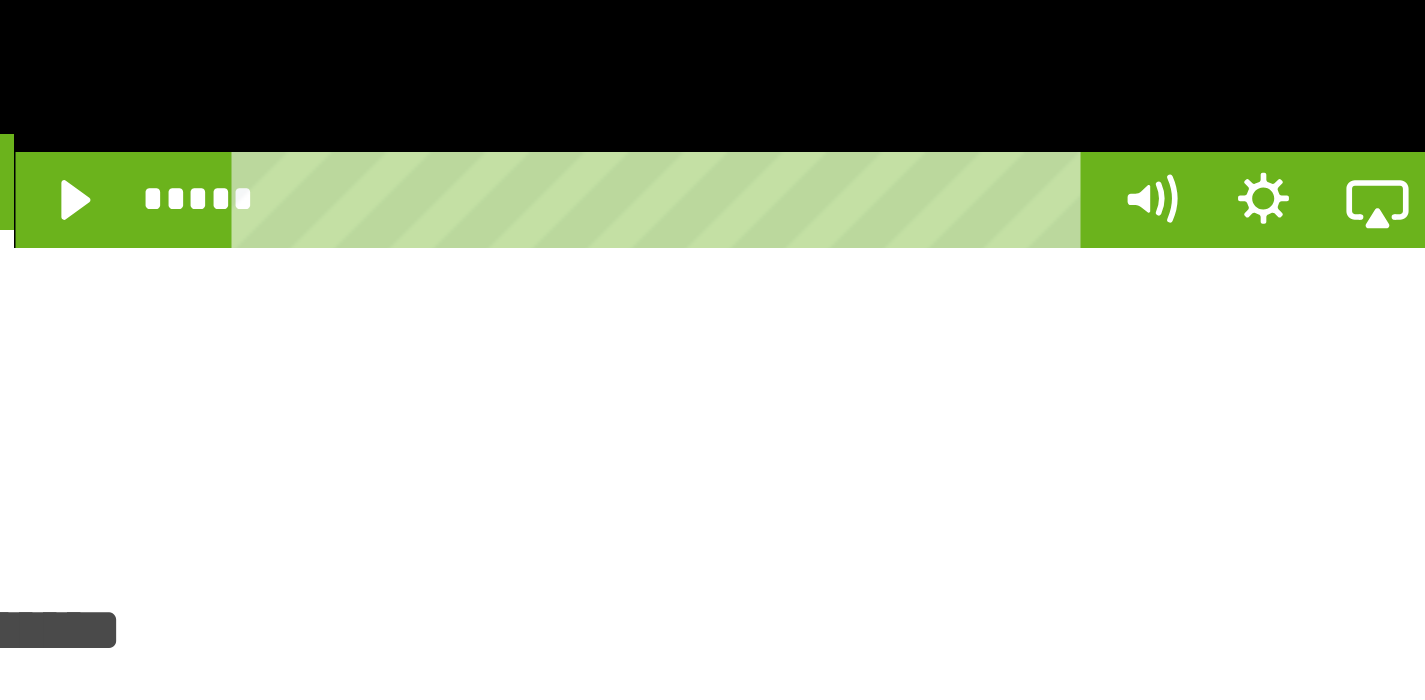 click at bounding box center [1115, 126] 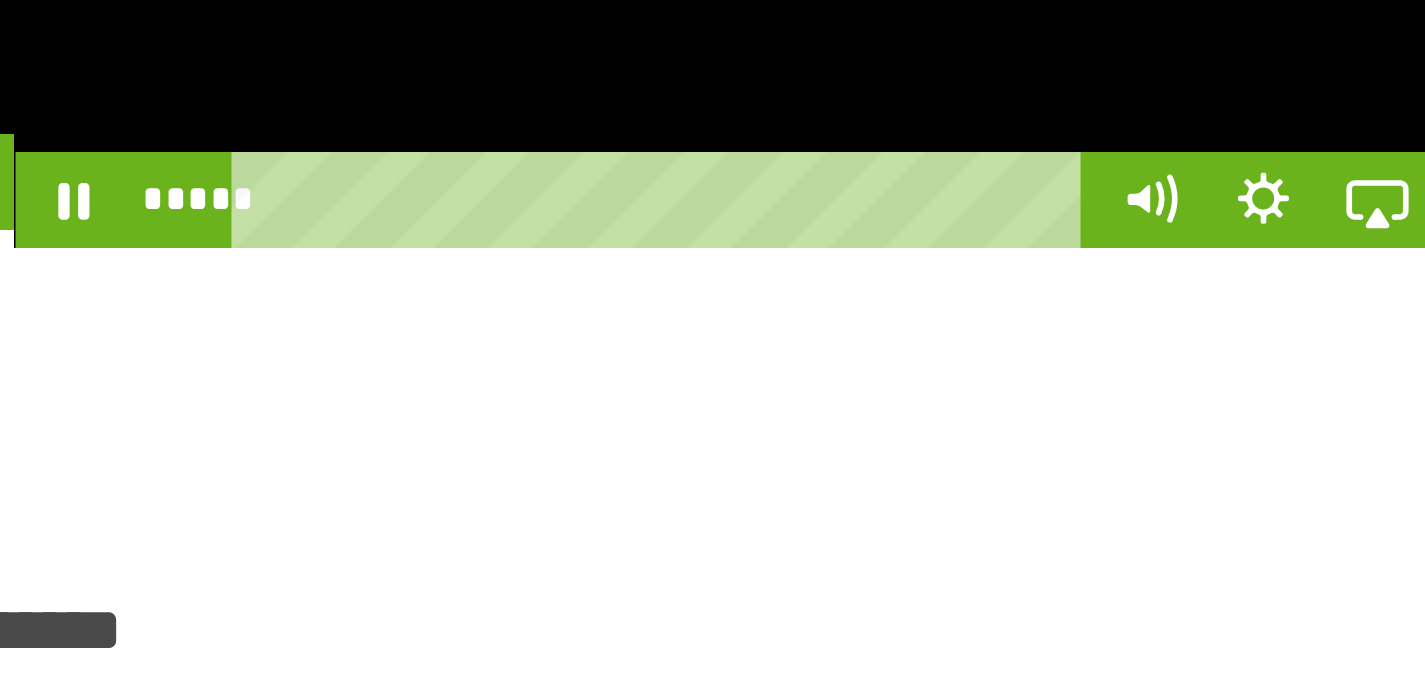 click at bounding box center (1115, 126) 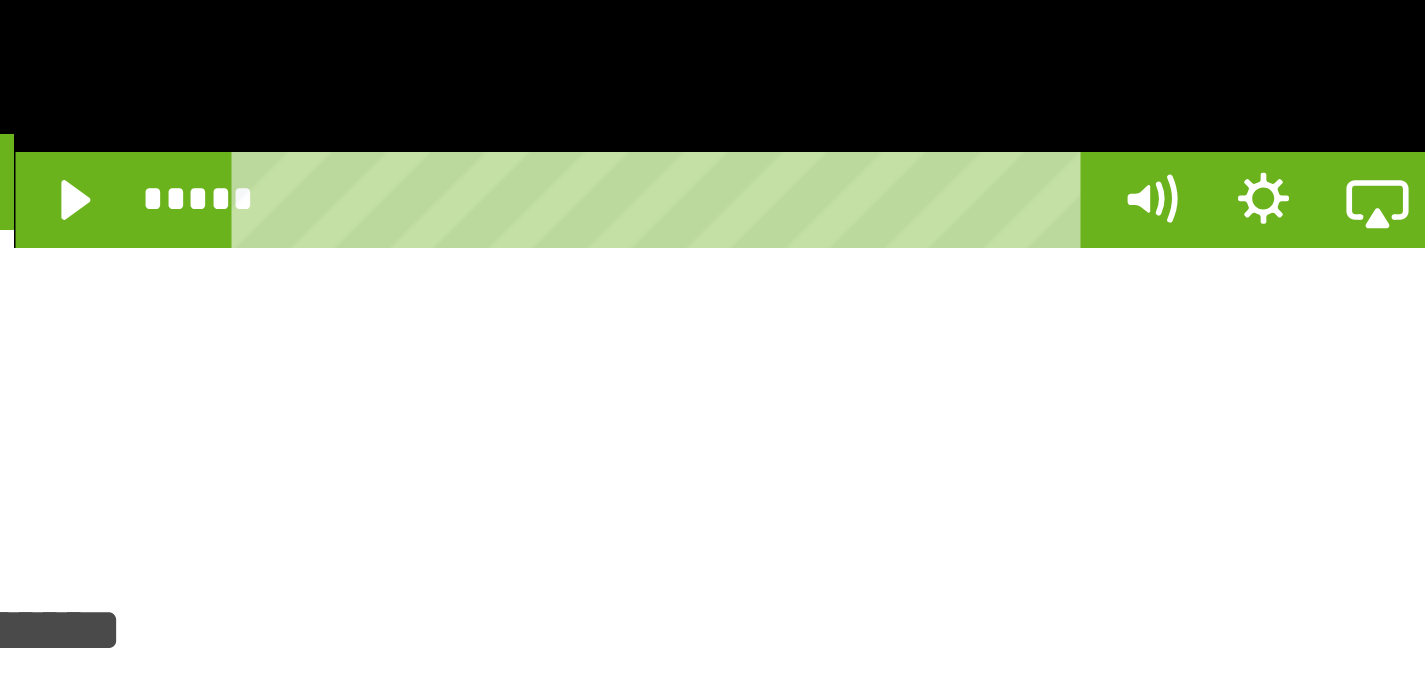 click at bounding box center (1115, 126) 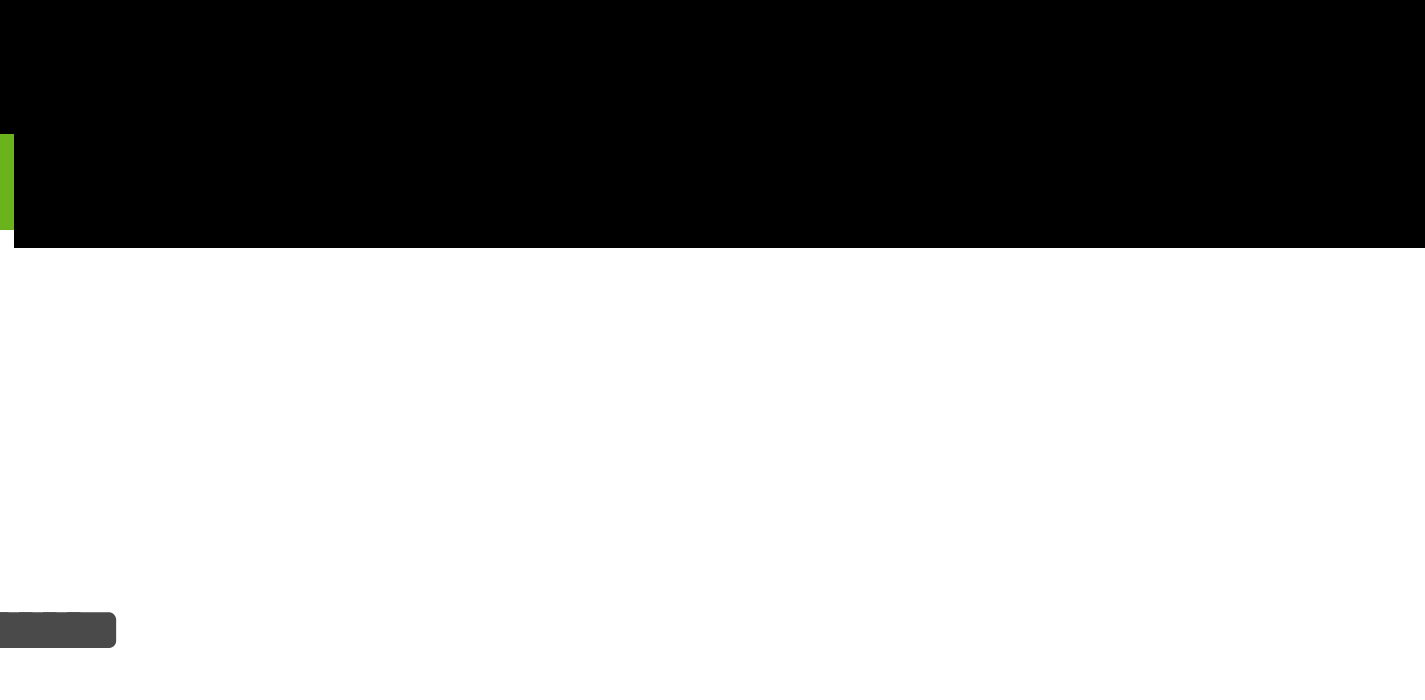 click at bounding box center [1115, 126] 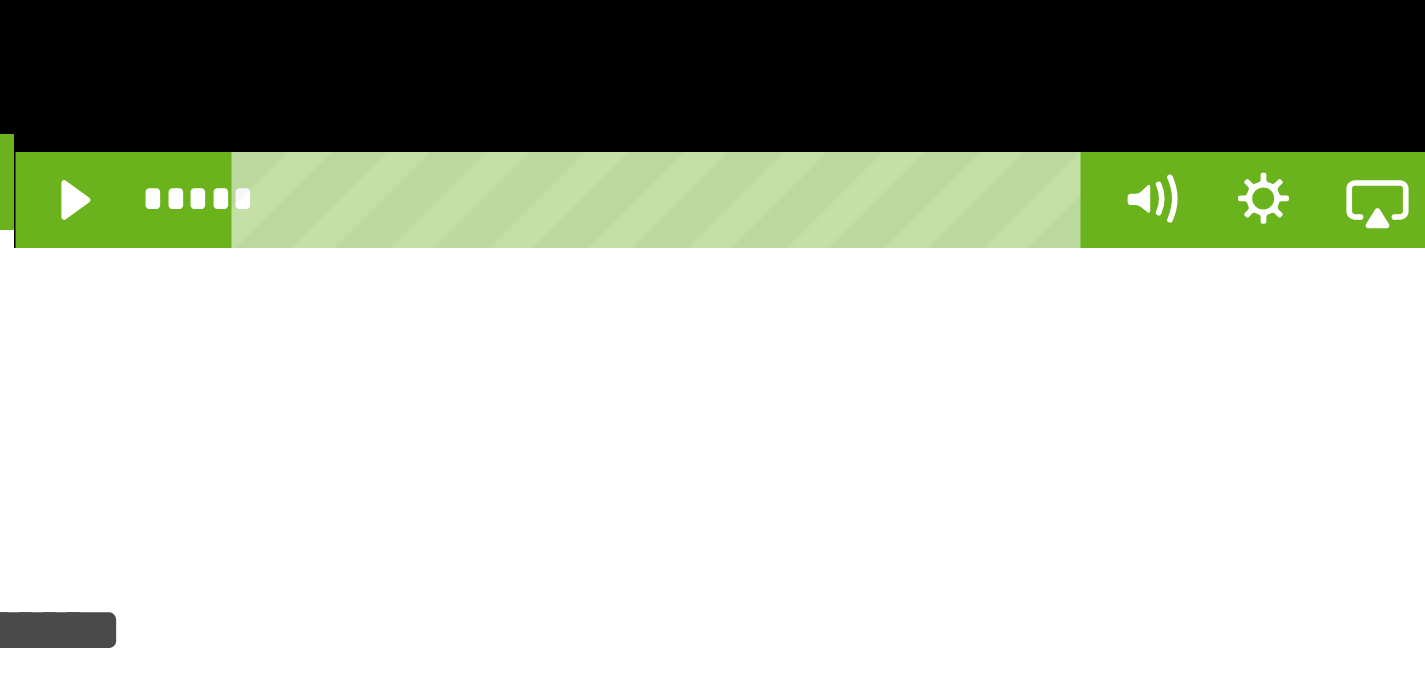 click at bounding box center [1115, 126] 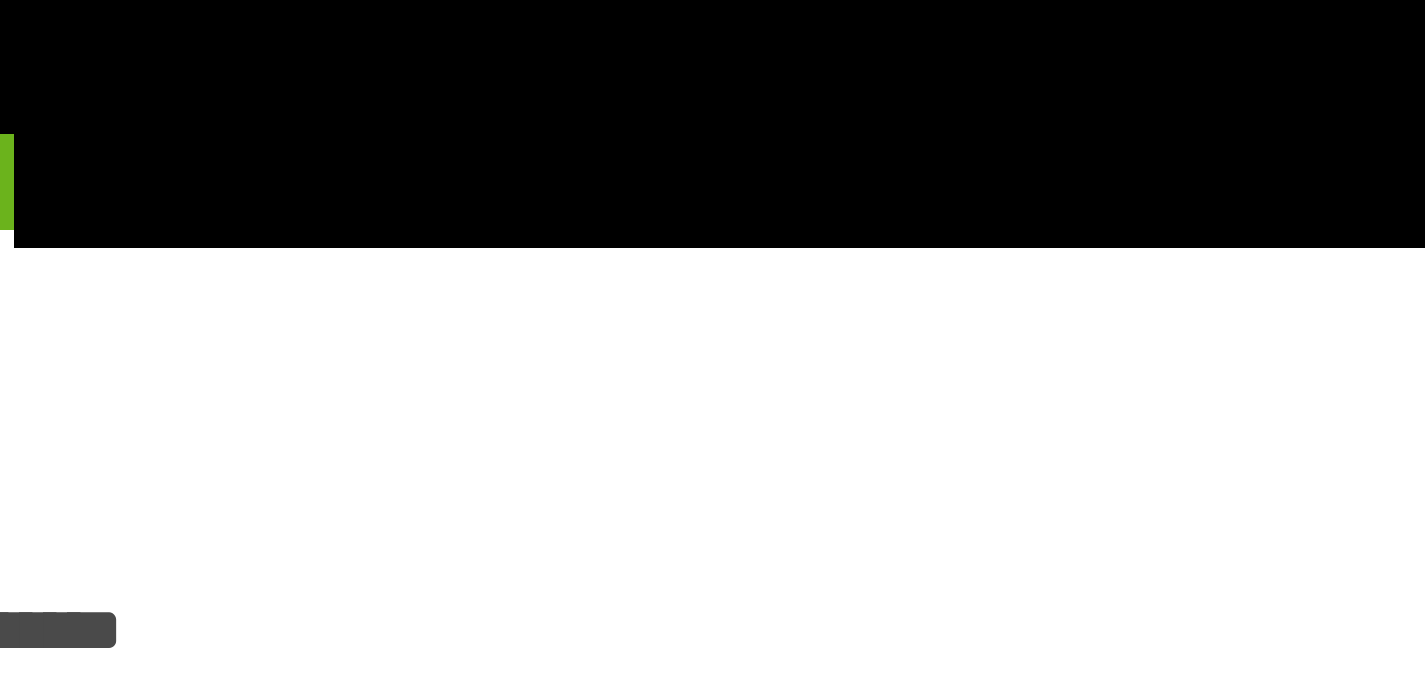 click at bounding box center (1115, 126) 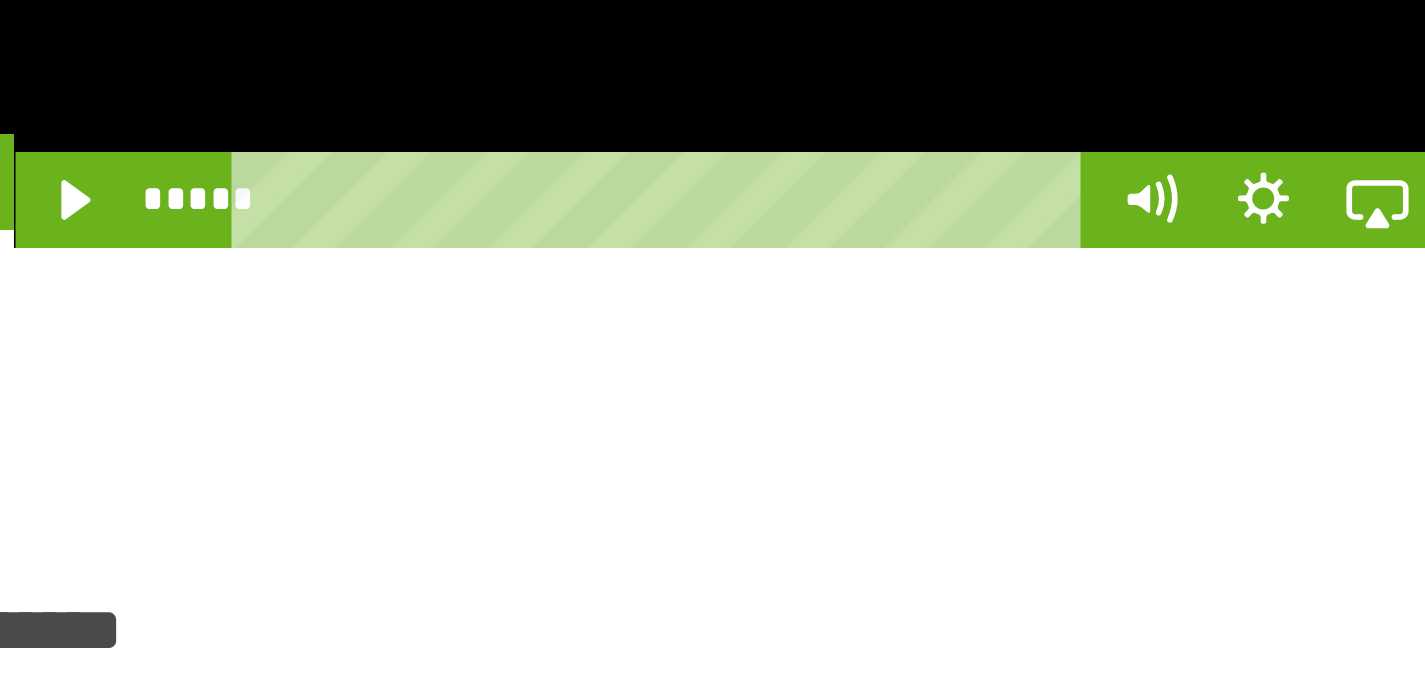 click at bounding box center (1115, 126) 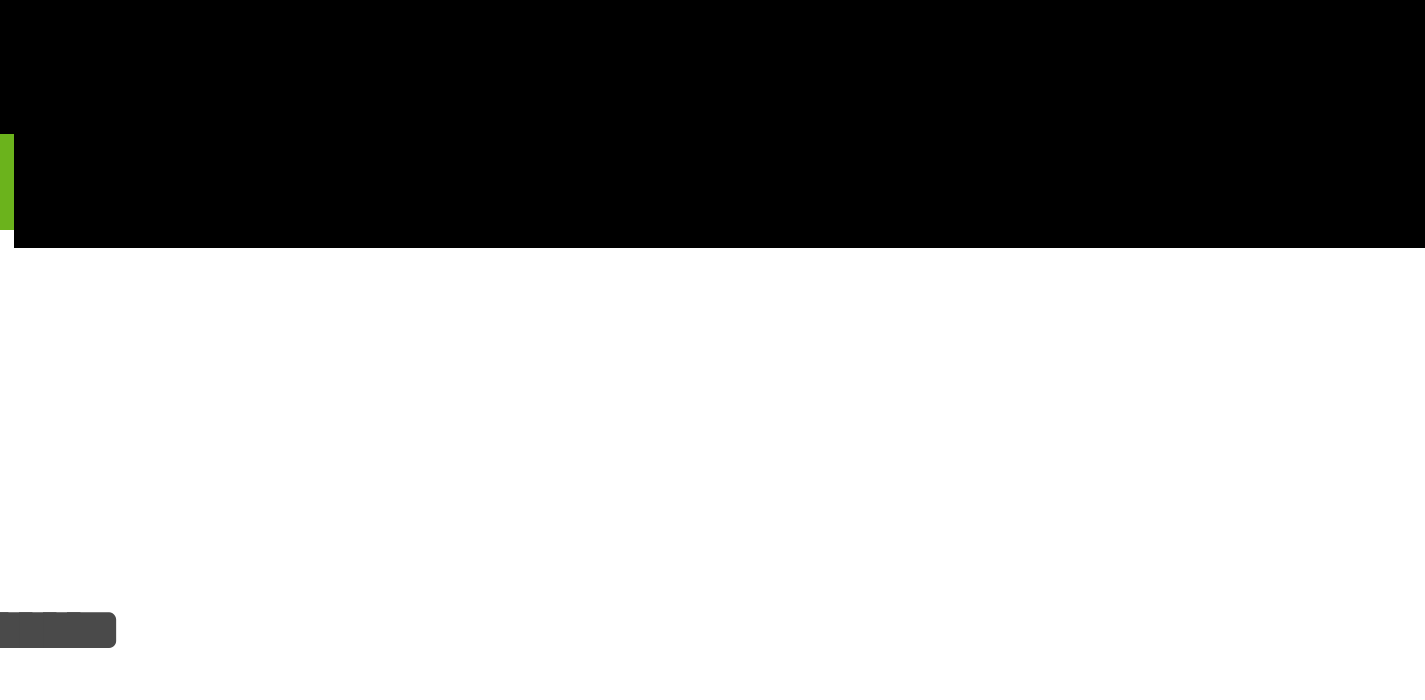 click at bounding box center [1115, 126] 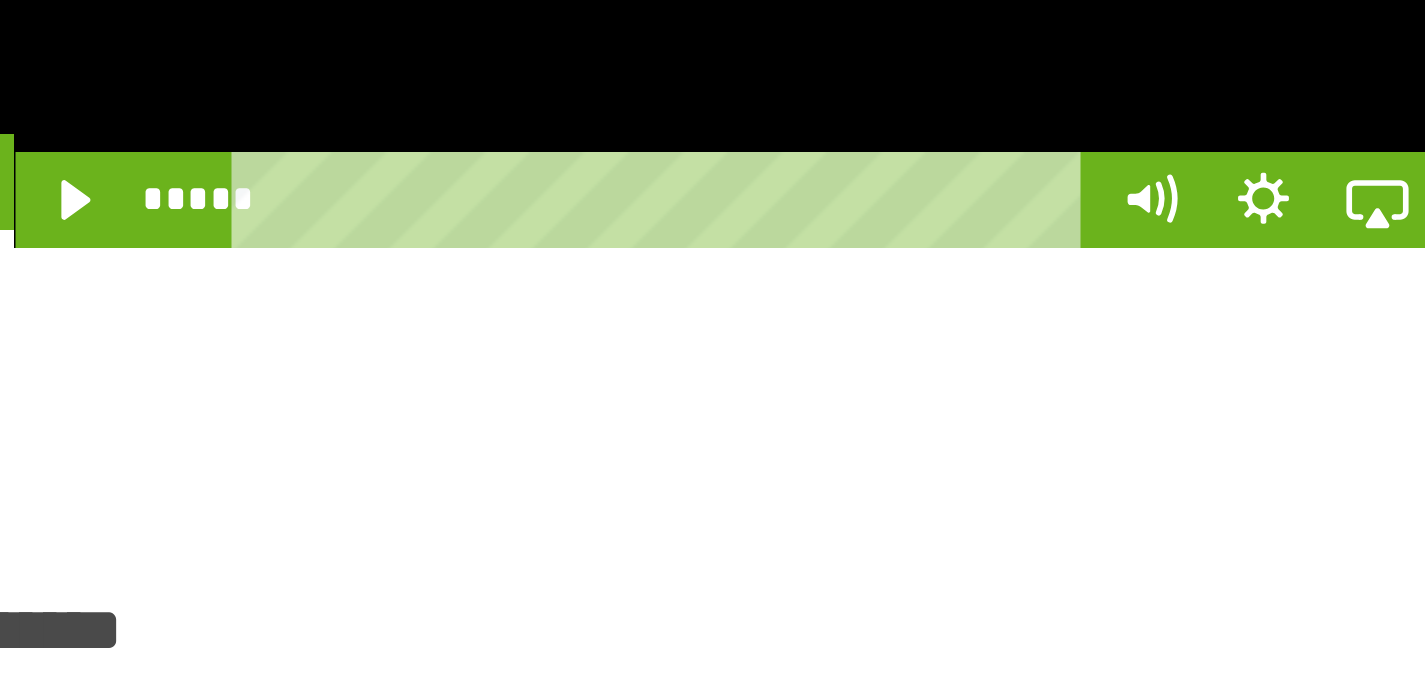 click at bounding box center [1115, 126] 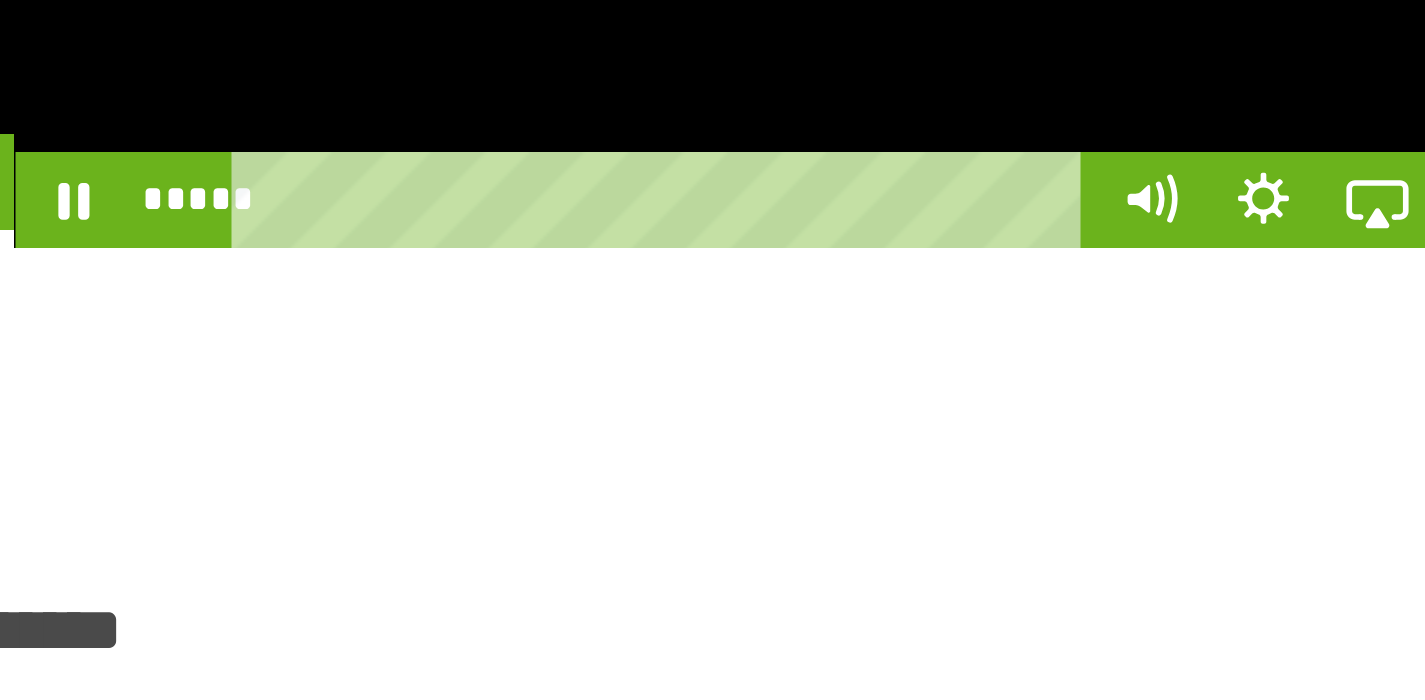 click at bounding box center [1115, 126] 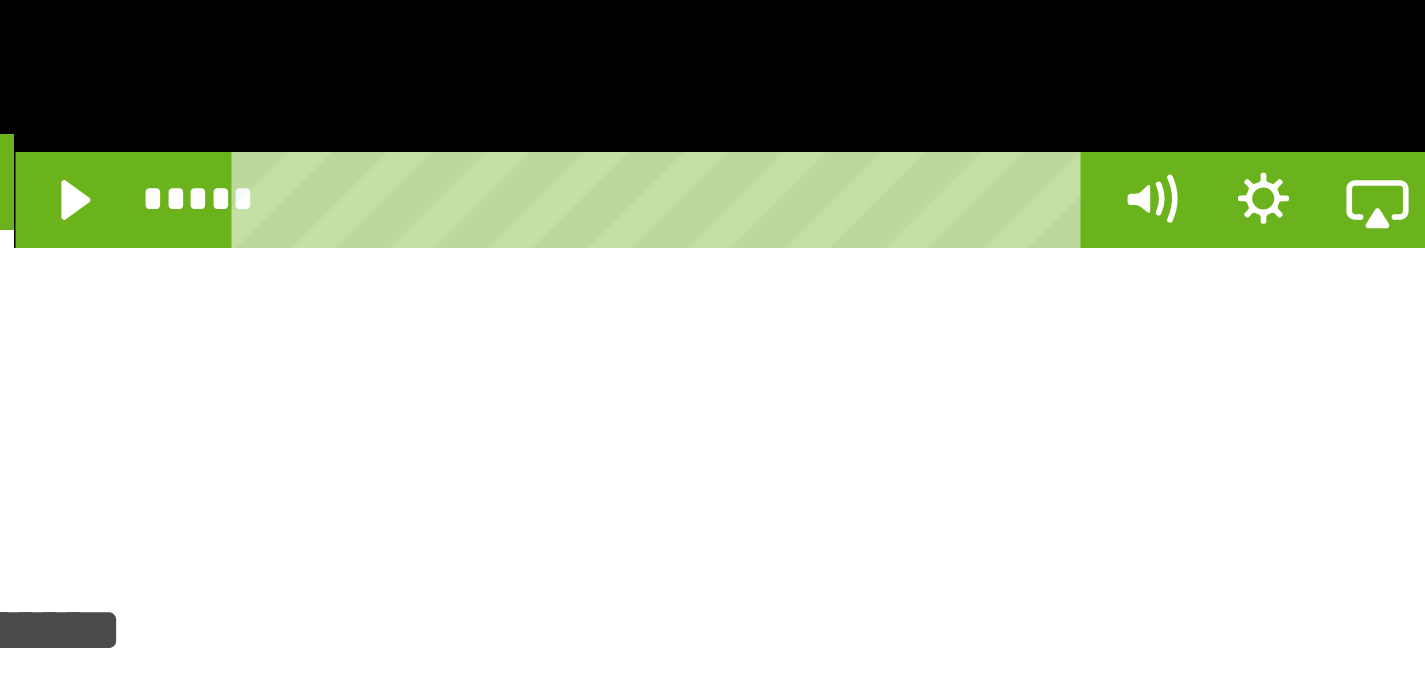 click at bounding box center (1115, 126) 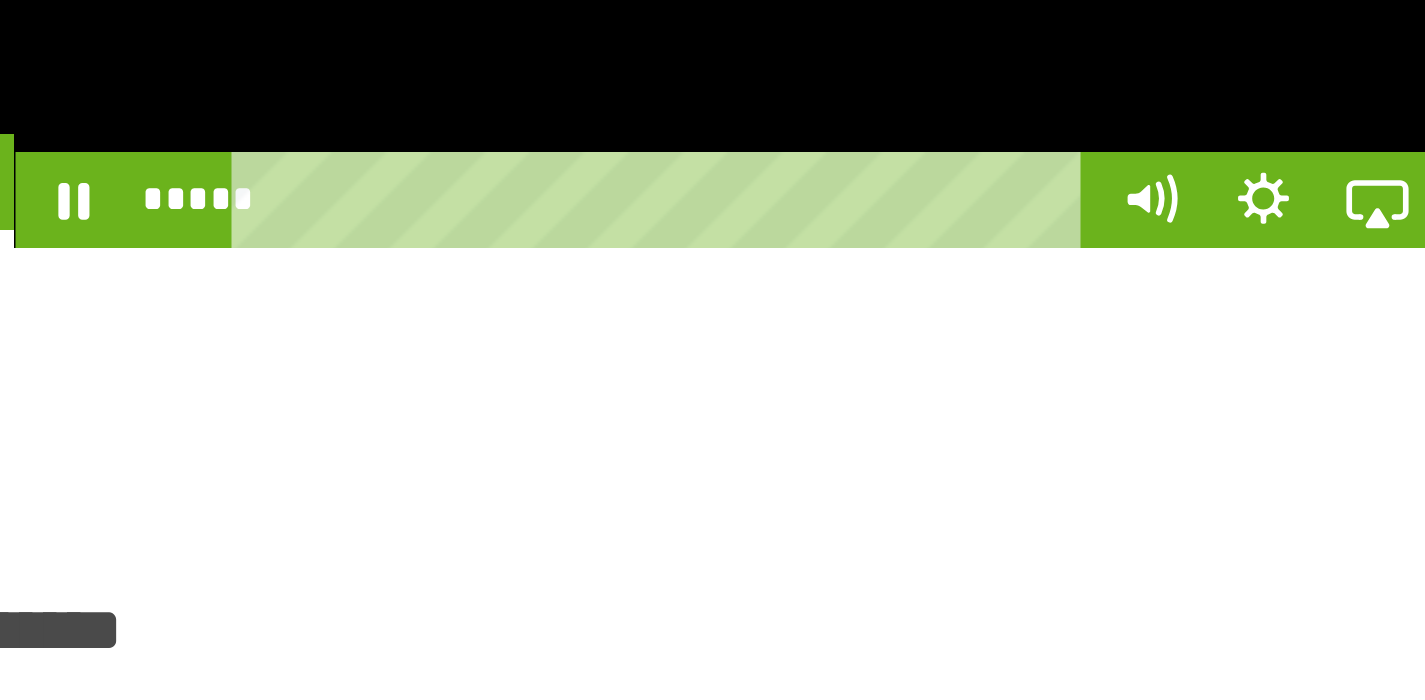 click at bounding box center [1115, 126] 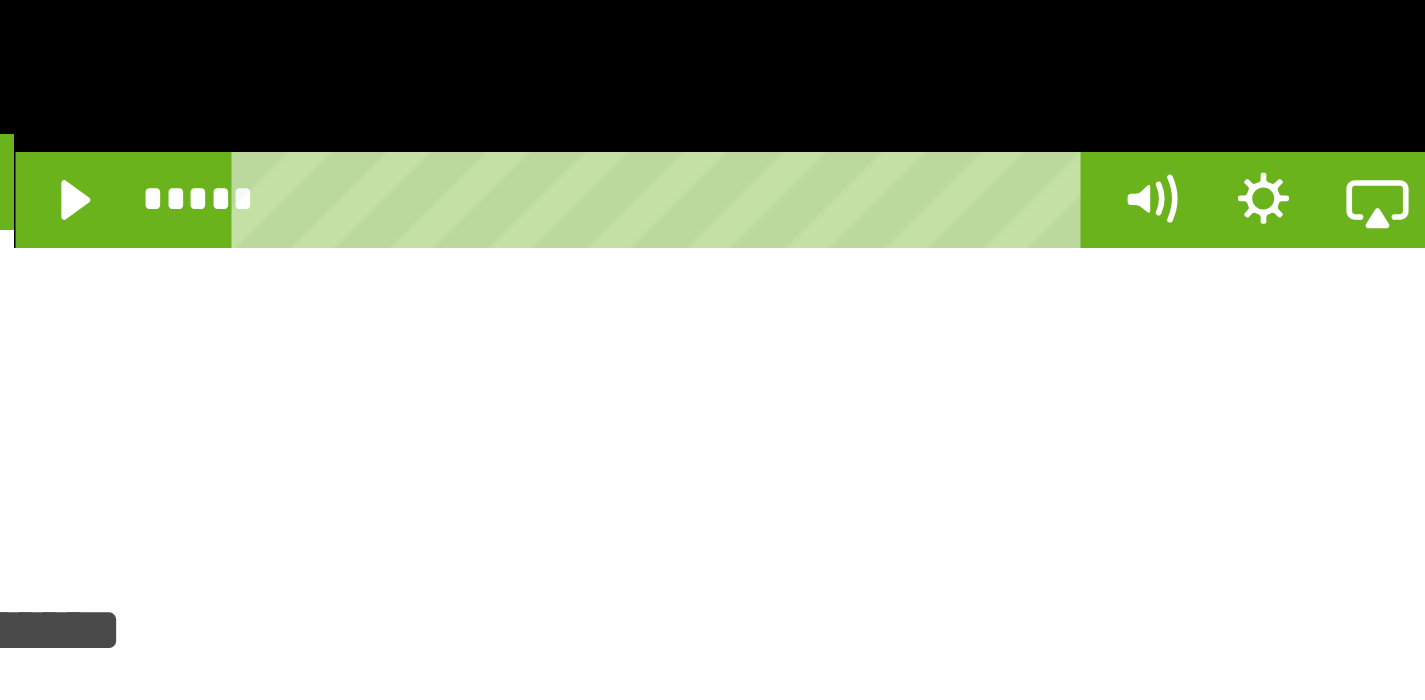 click at bounding box center (1115, 126) 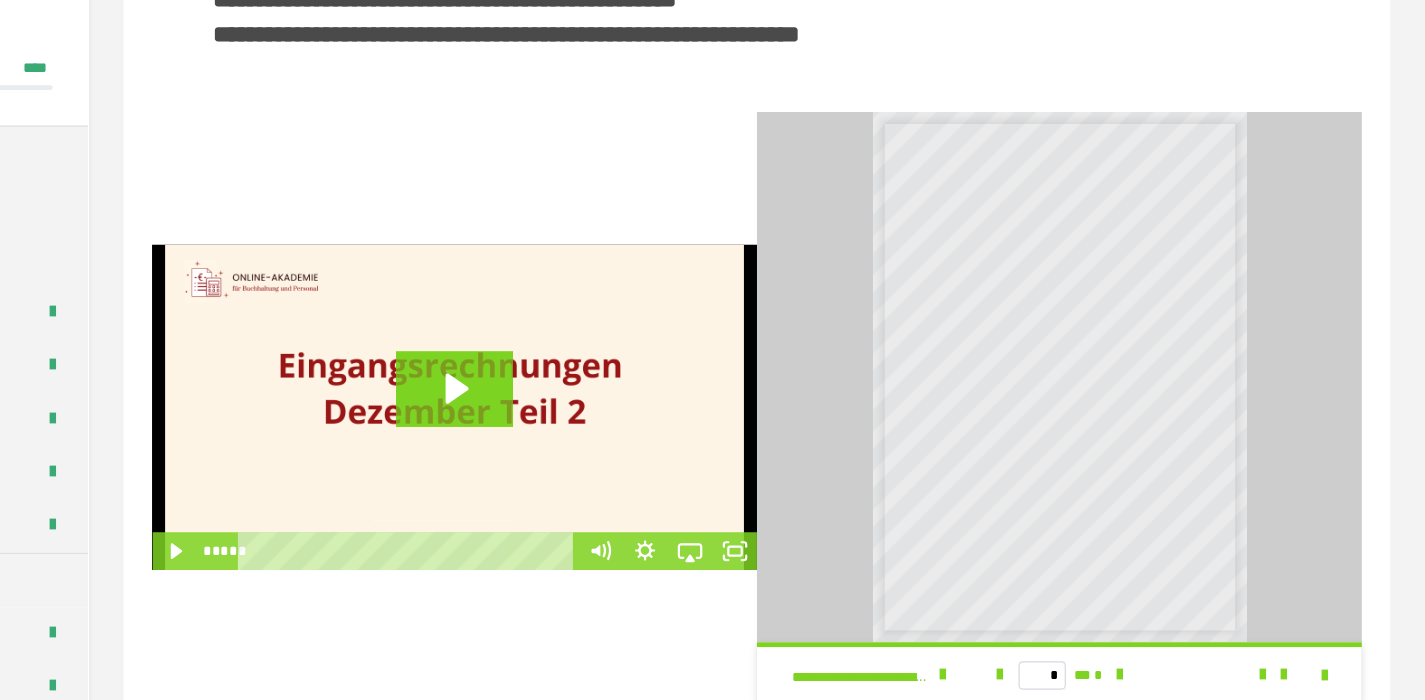 scroll, scrollTop: 419, scrollLeft: 0, axis: vertical 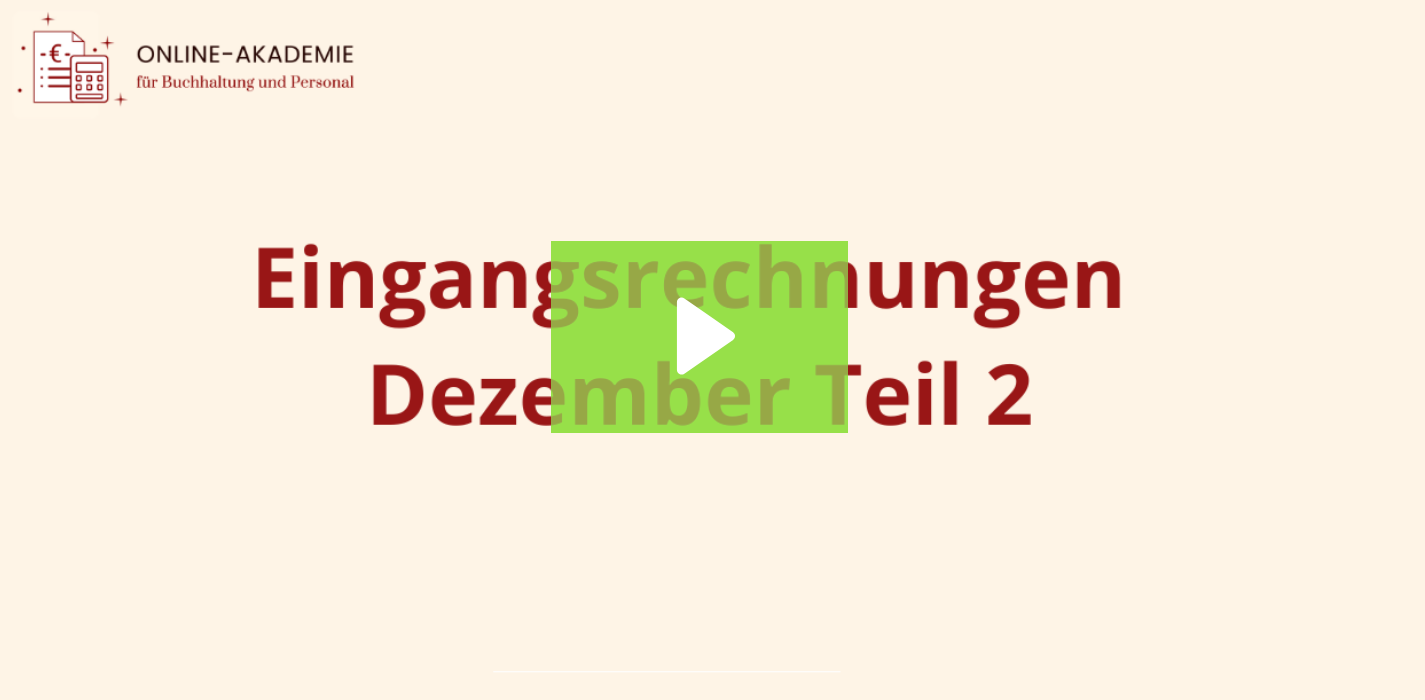 click 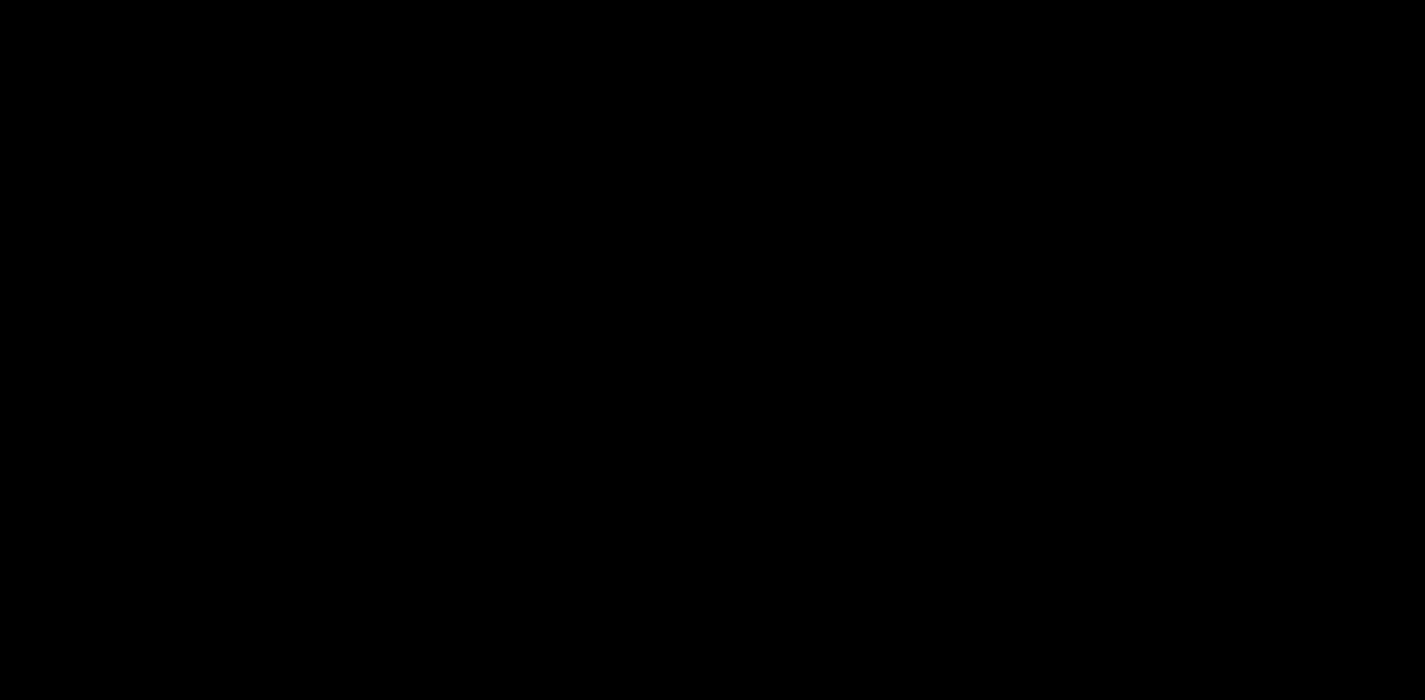 click at bounding box center [604, 451] 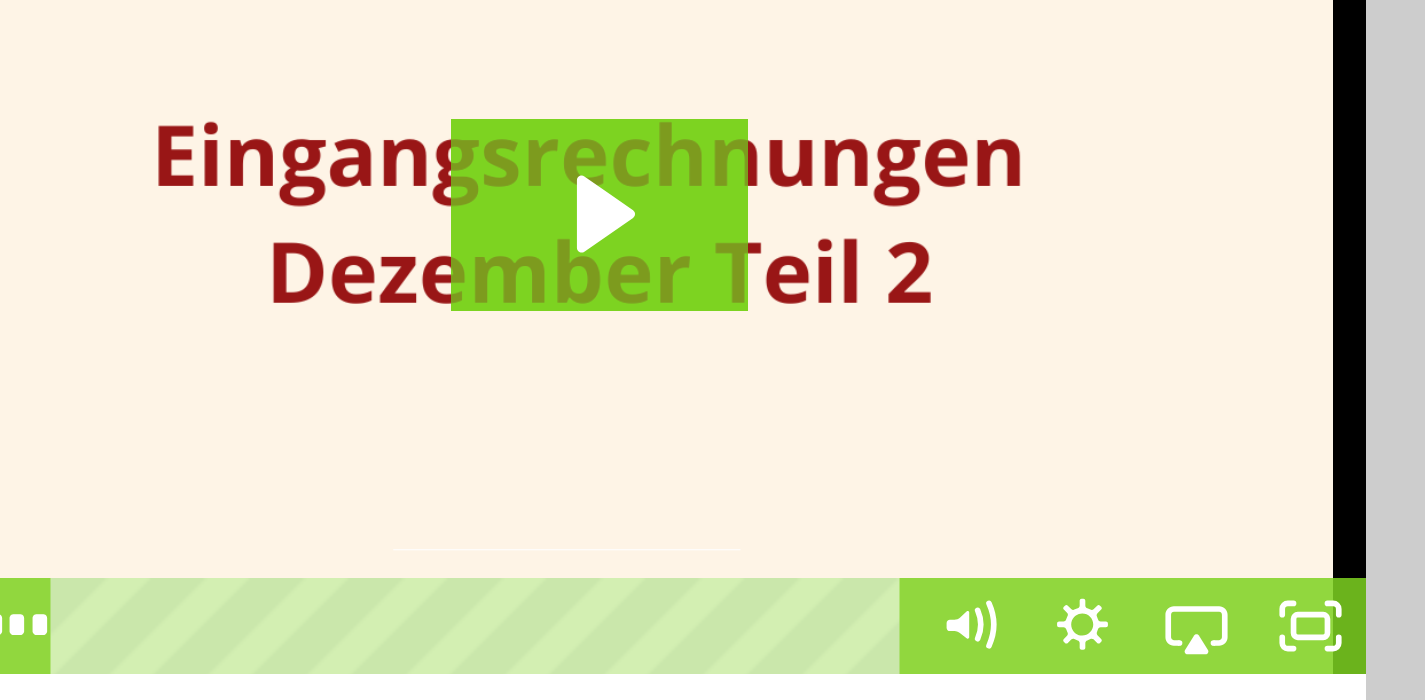 scroll, scrollTop: 318, scrollLeft: 0, axis: vertical 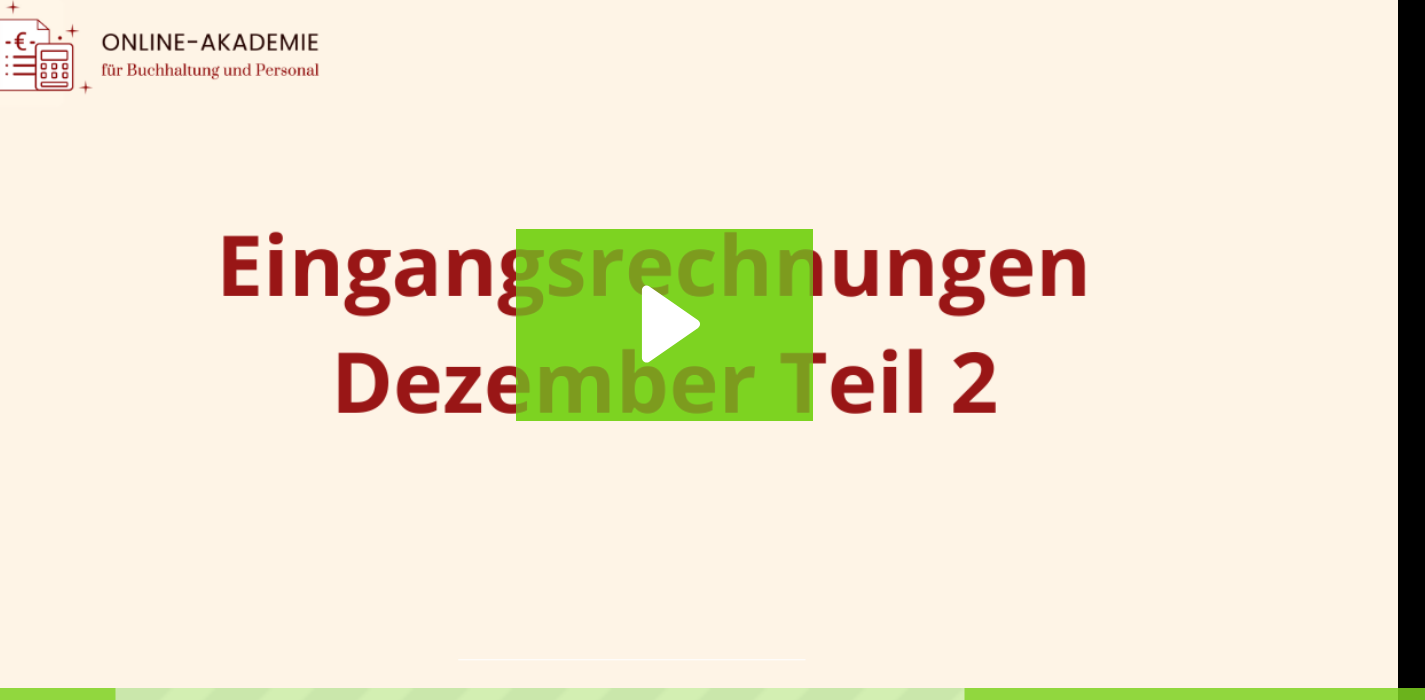 click 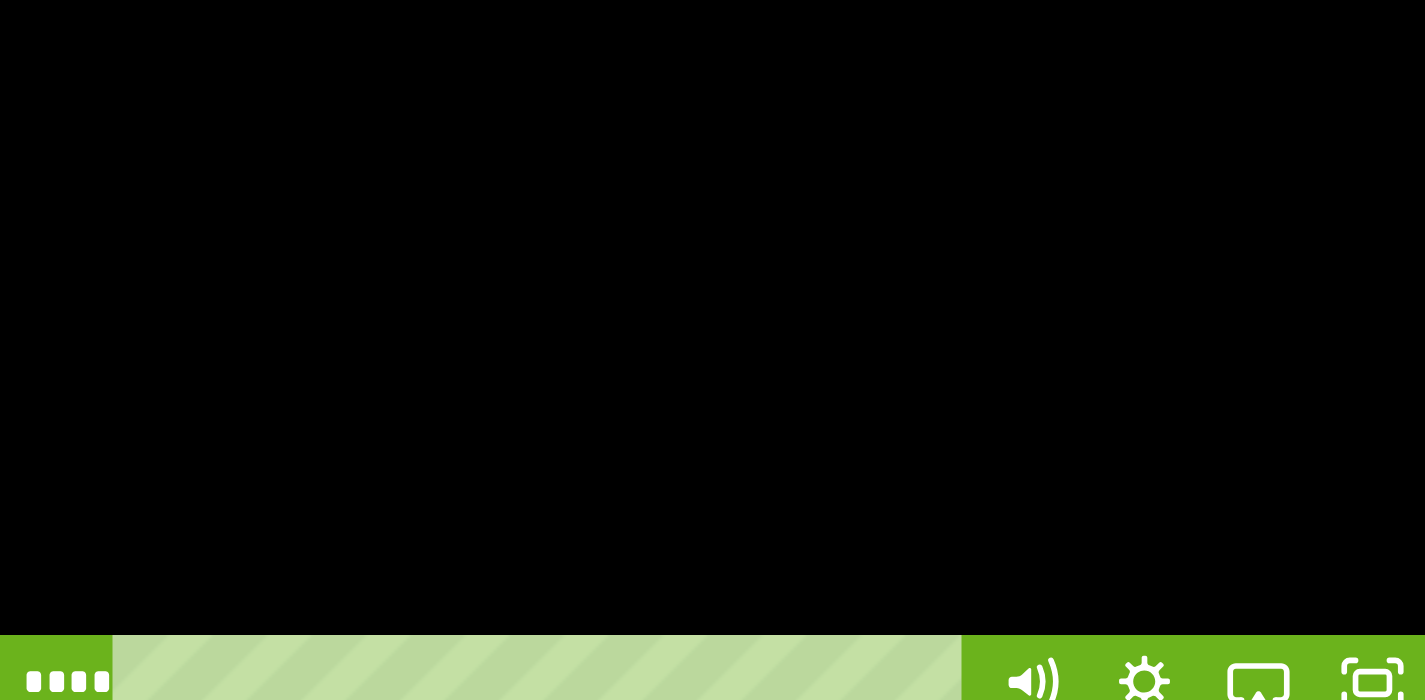 click at bounding box center (604, 552) 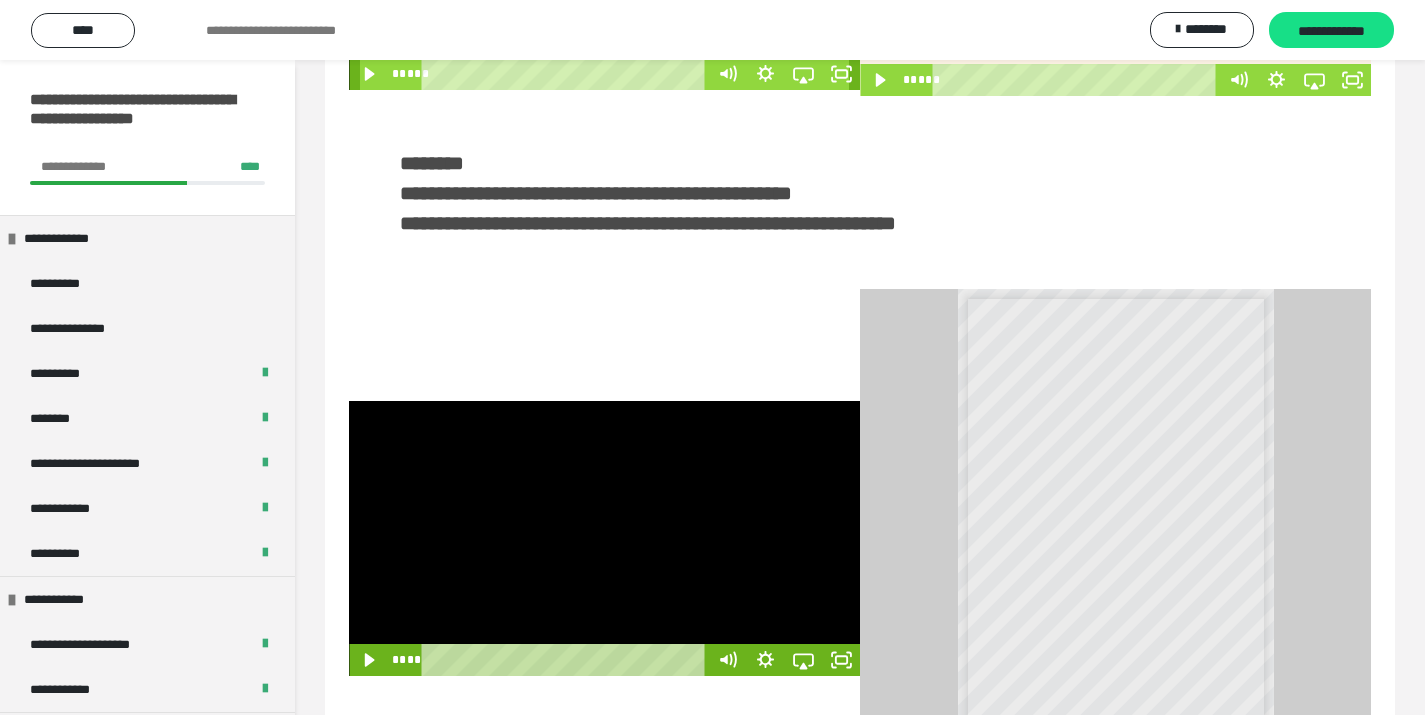 scroll, scrollTop: 158, scrollLeft: 0, axis: vertical 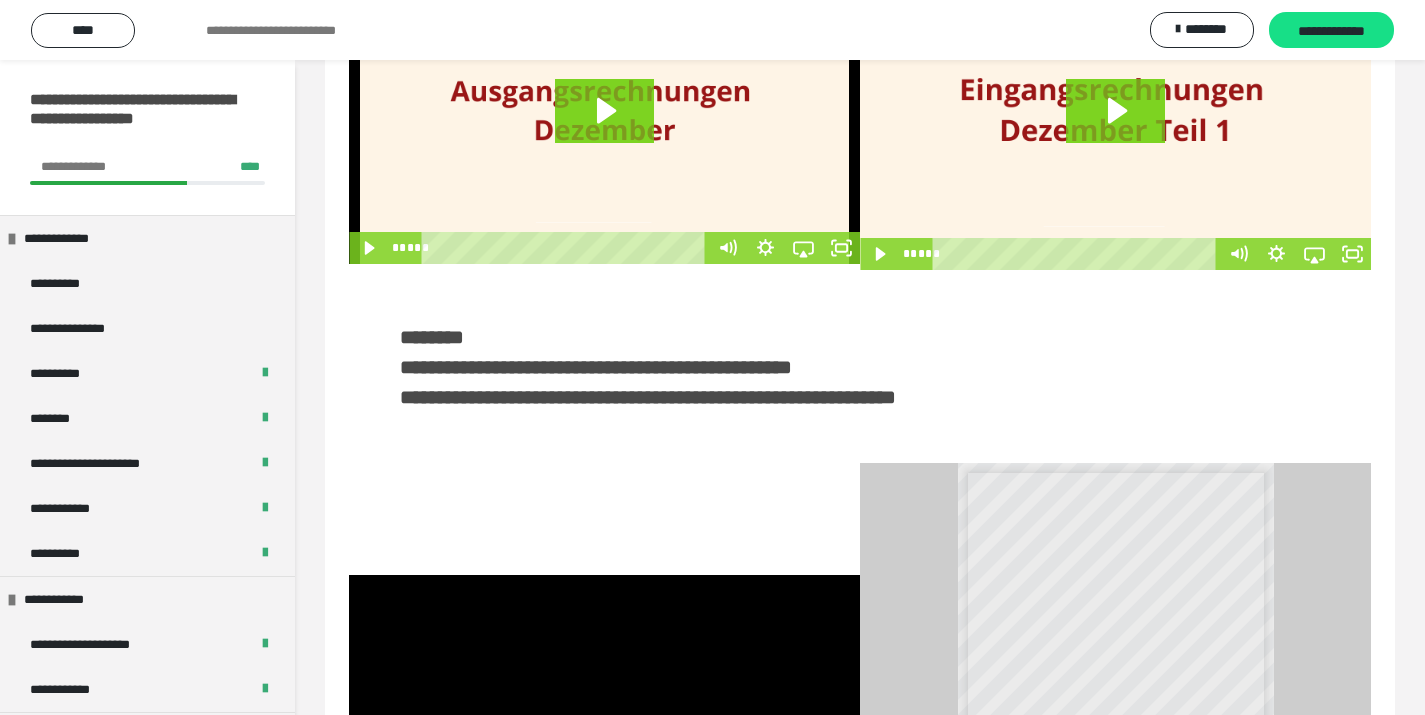click on "**********" at bounding box center (648, 397) 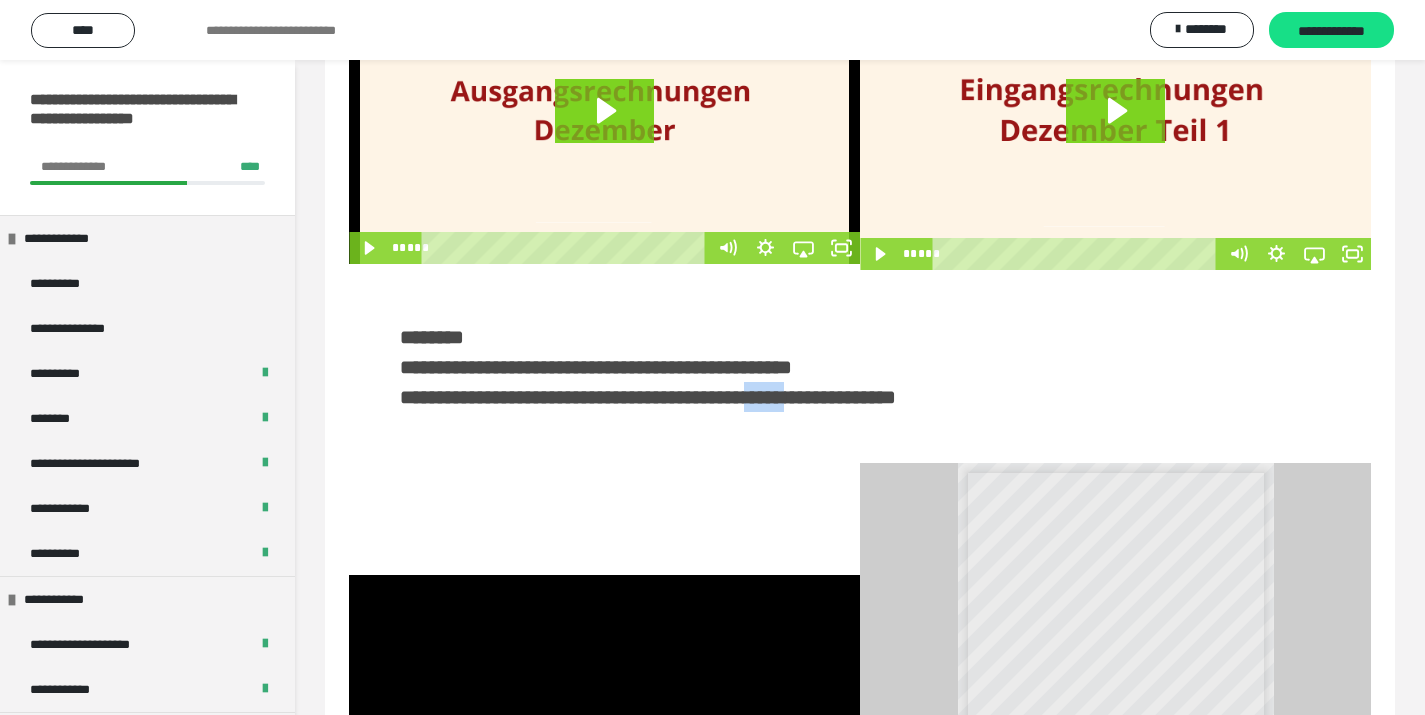 click on "**********" at bounding box center (648, 397) 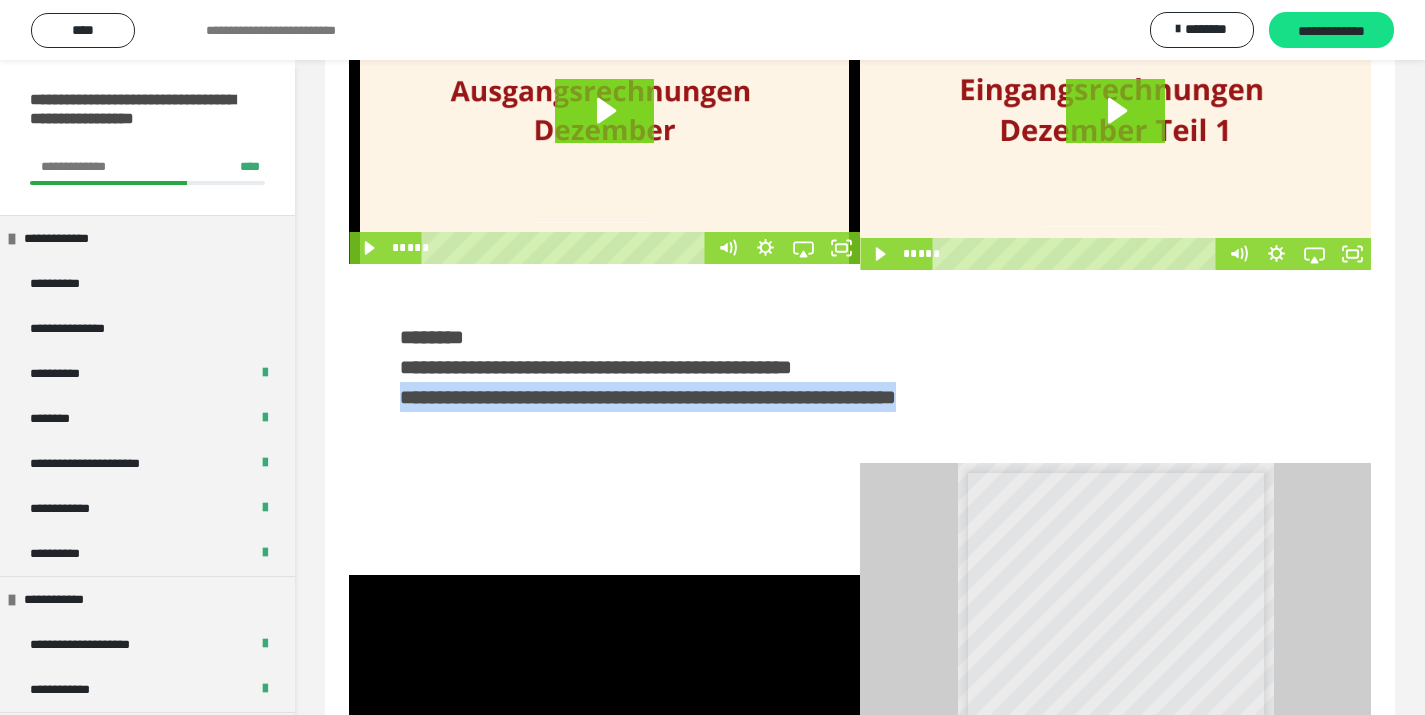 click on "**********" at bounding box center (648, 397) 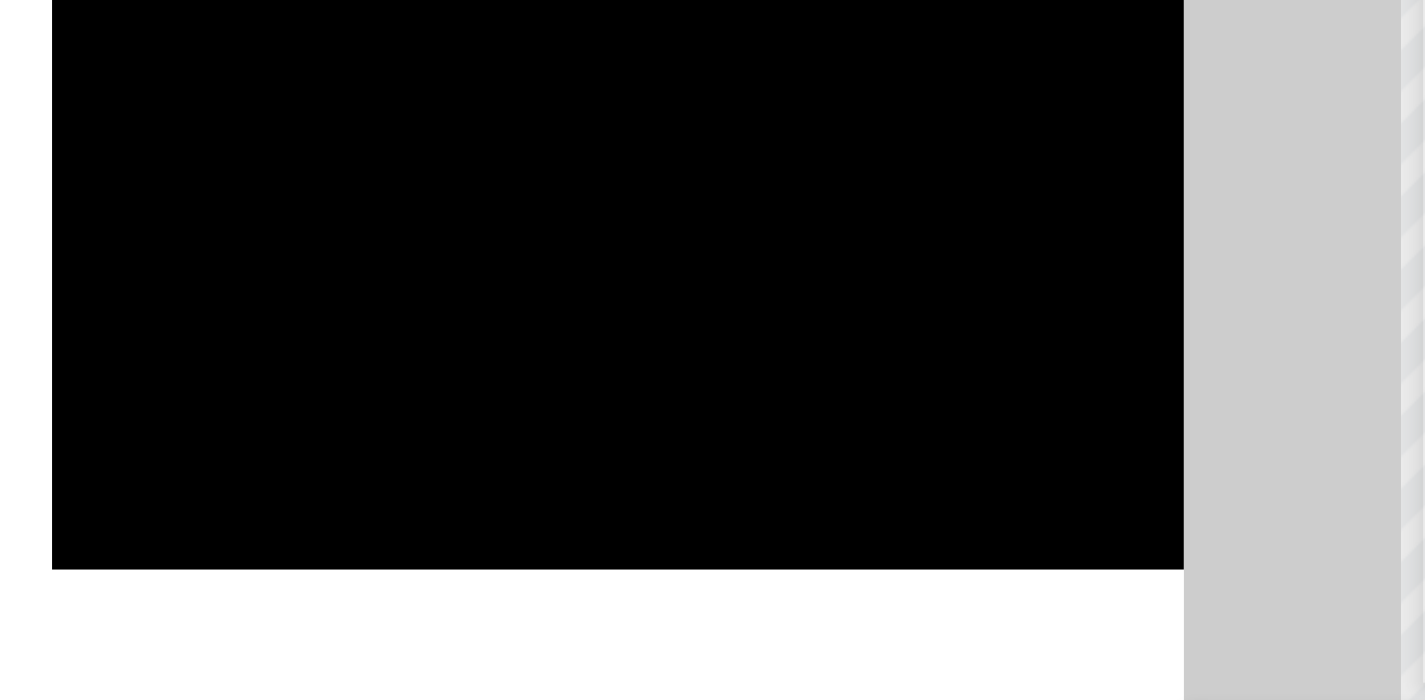 scroll, scrollTop: 369, scrollLeft: 0, axis: vertical 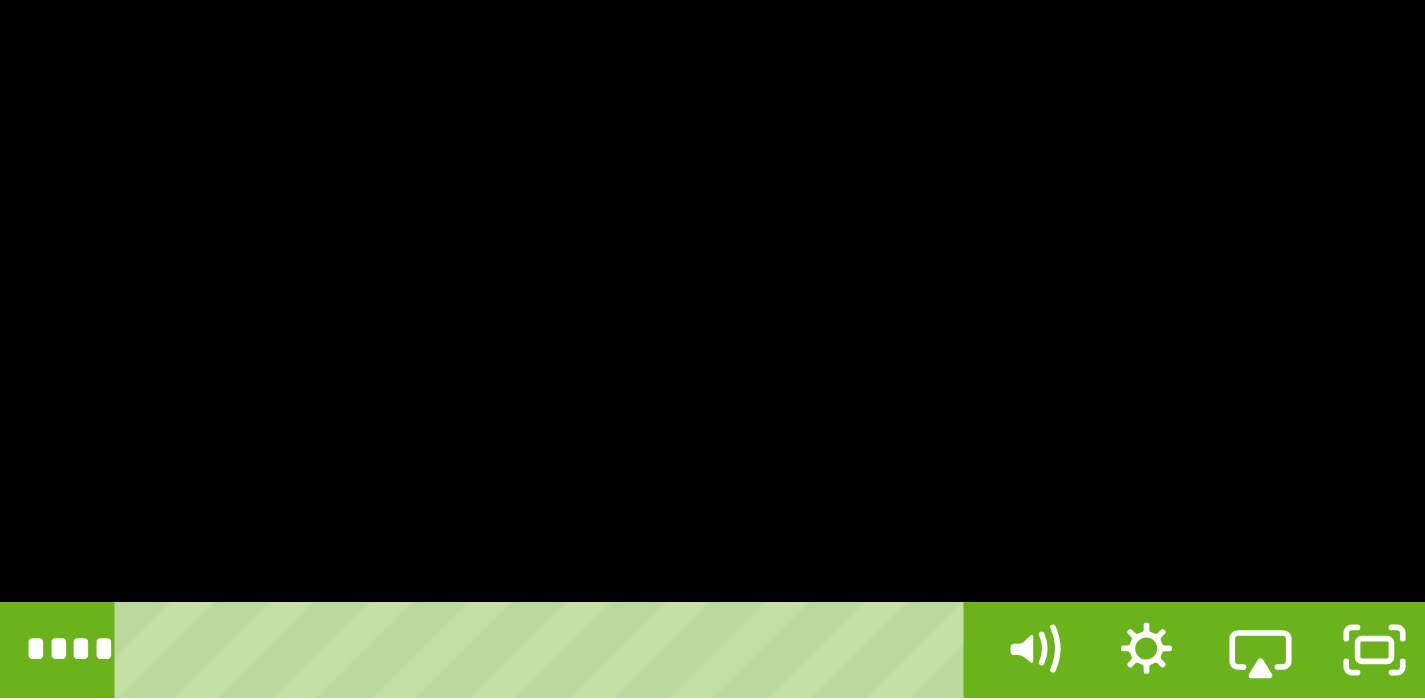 click at bounding box center [604, 501] 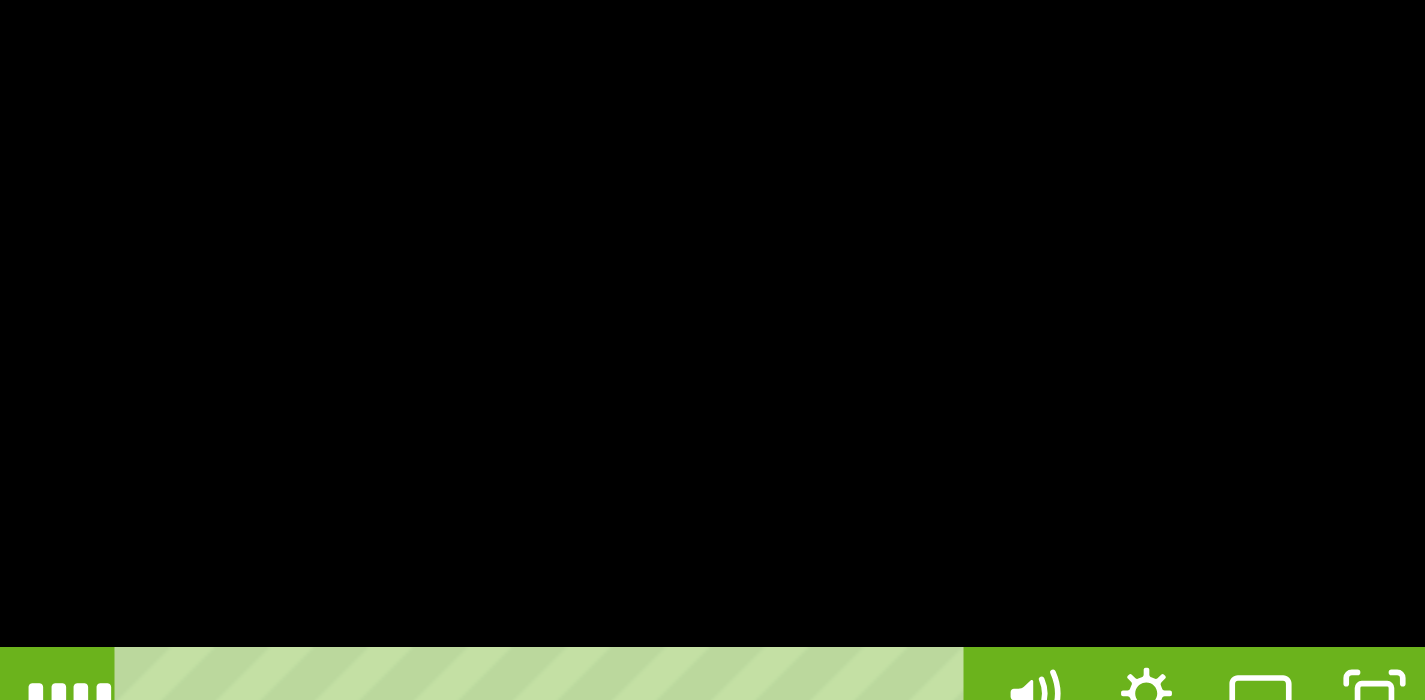 click at bounding box center [604, 501] 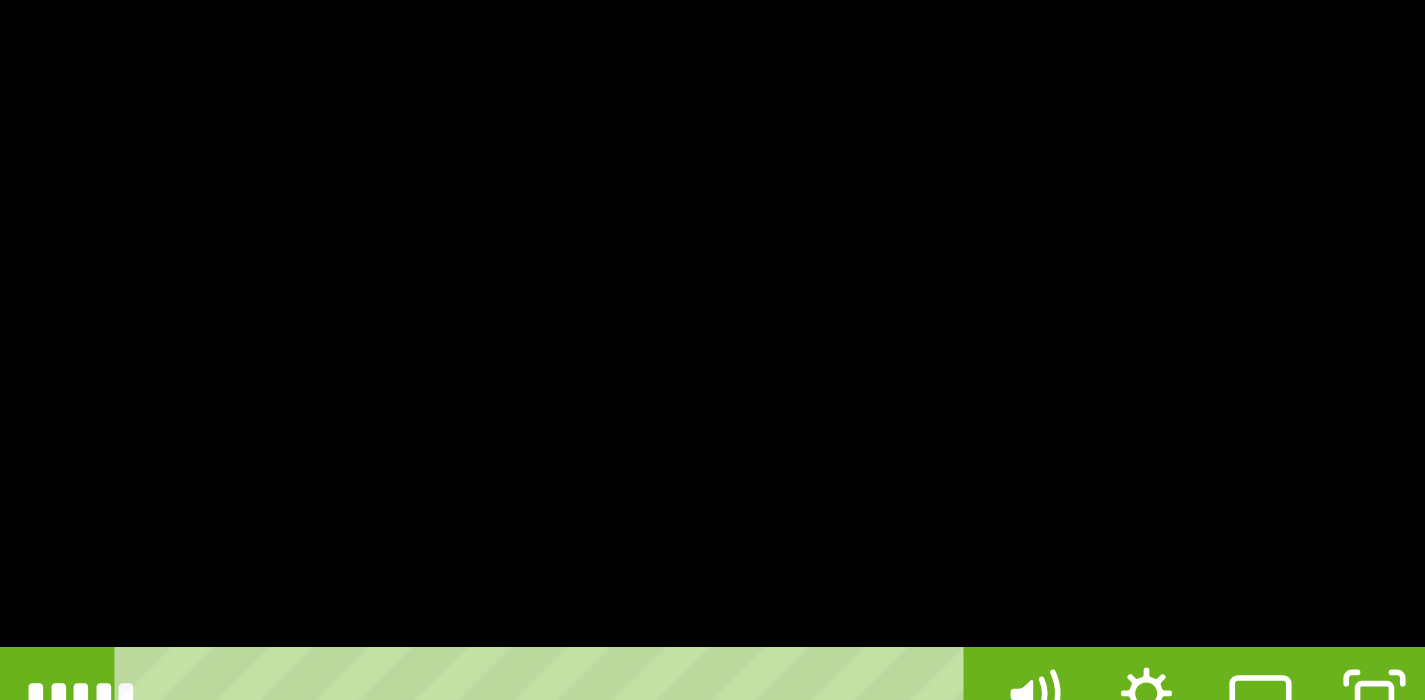 click at bounding box center [604, 501] 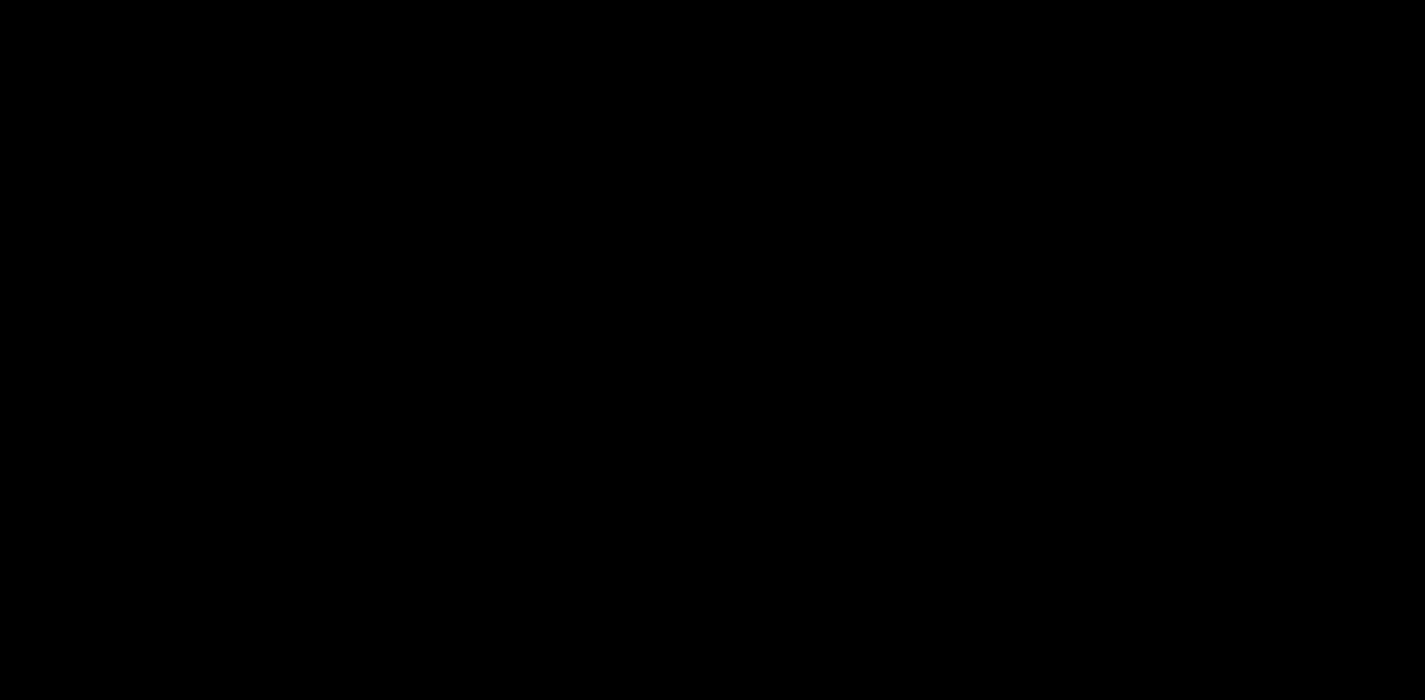 click at bounding box center [604, 501] 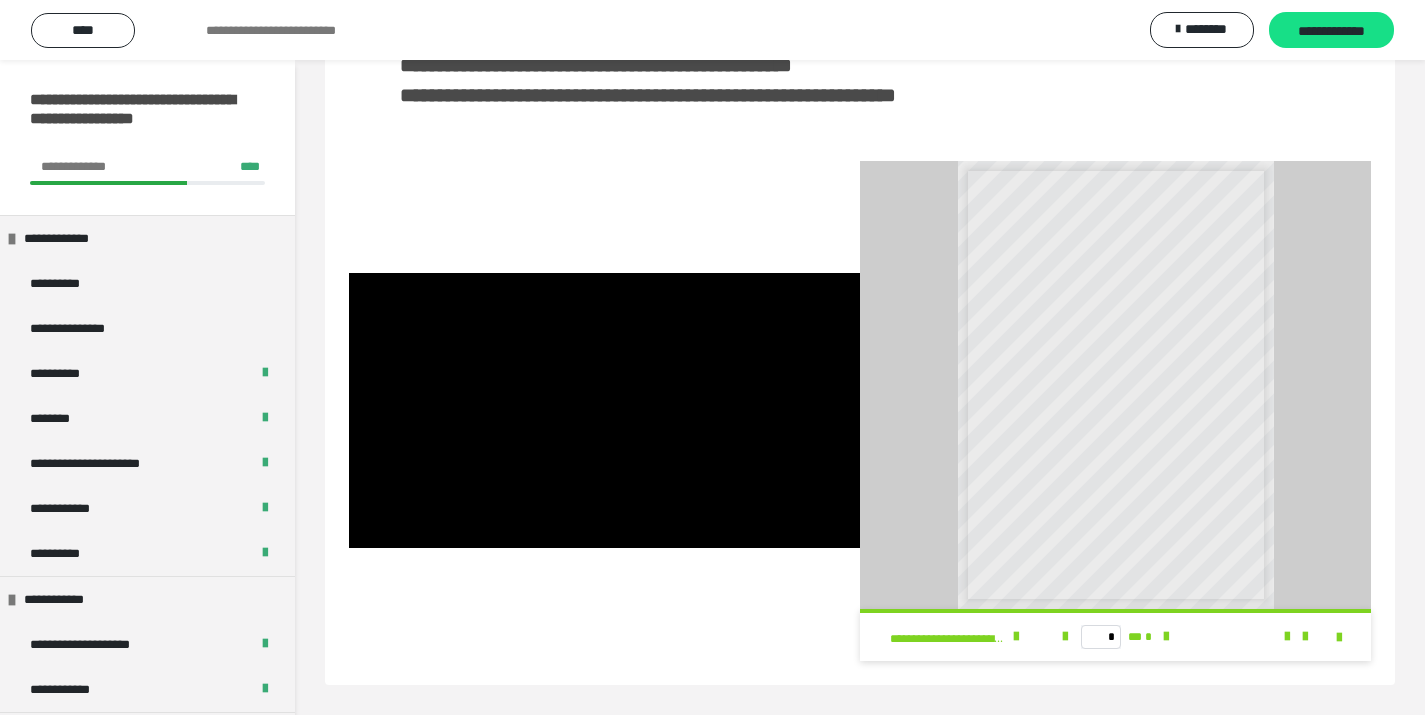 scroll, scrollTop: 460, scrollLeft: 0, axis: vertical 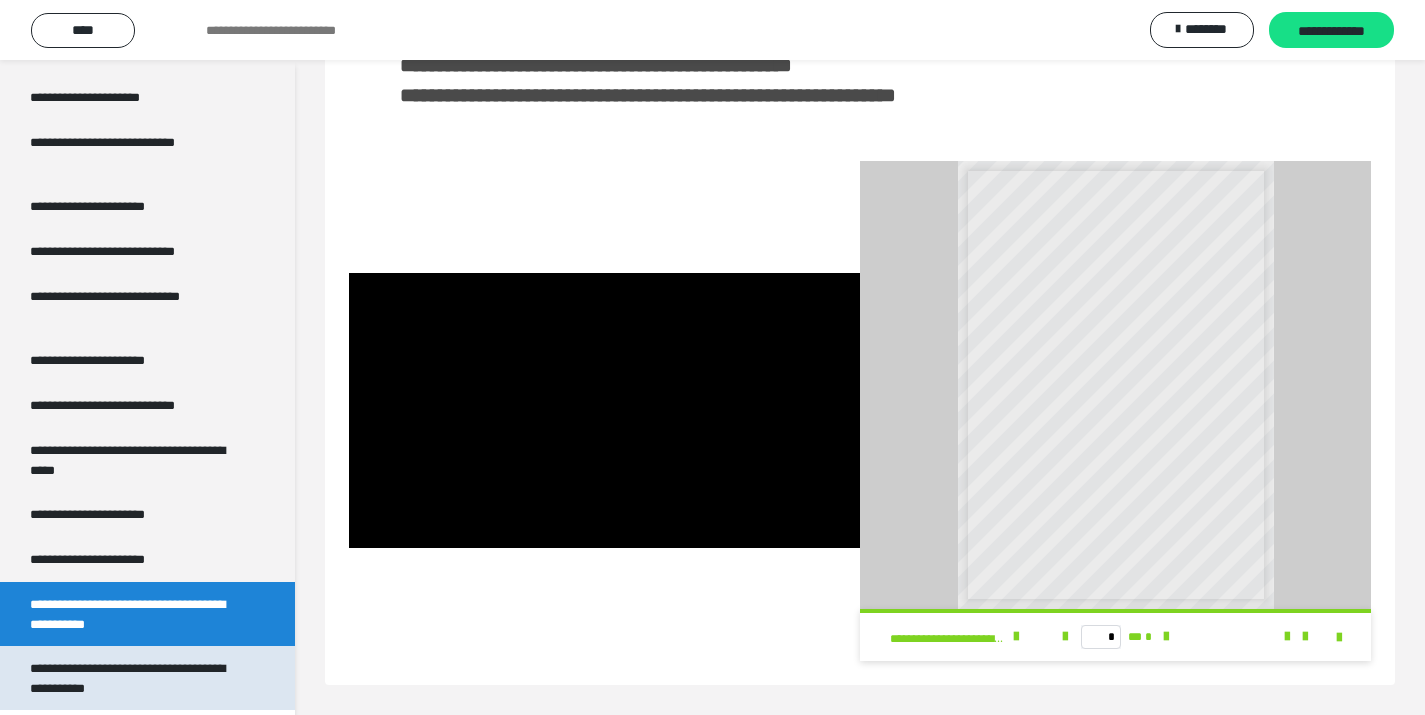 click on "**********" at bounding box center (132, 678) 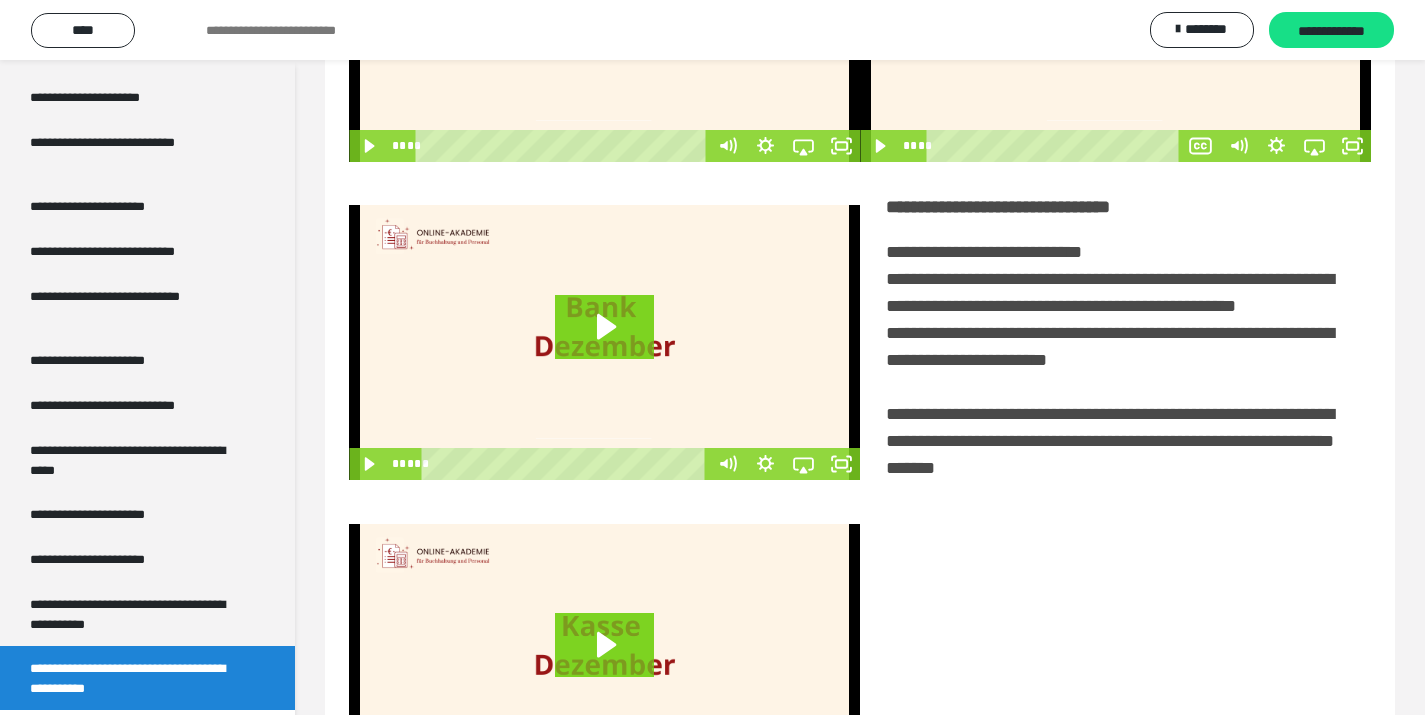 scroll, scrollTop: 266, scrollLeft: 0, axis: vertical 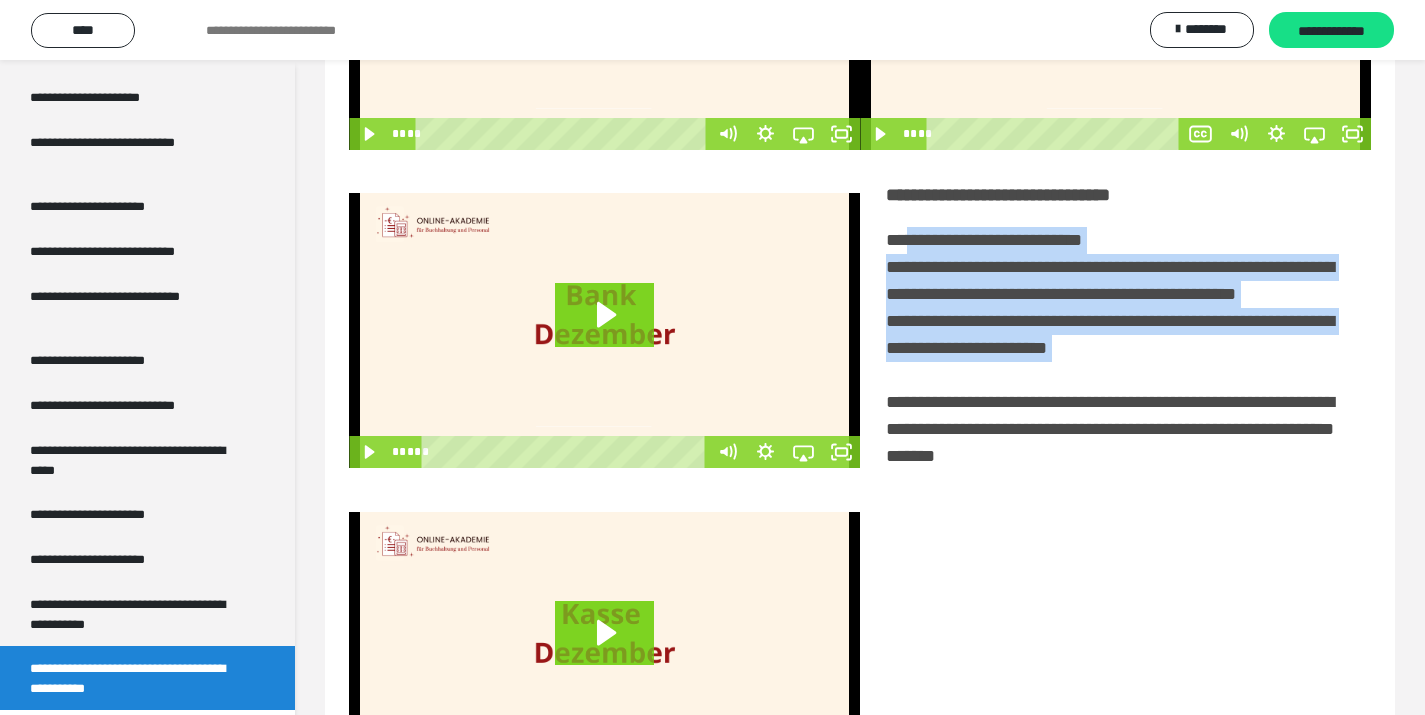 drag, startPoint x: 903, startPoint y: 236, endPoint x: 1259, endPoint y: 385, distance: 385.92355 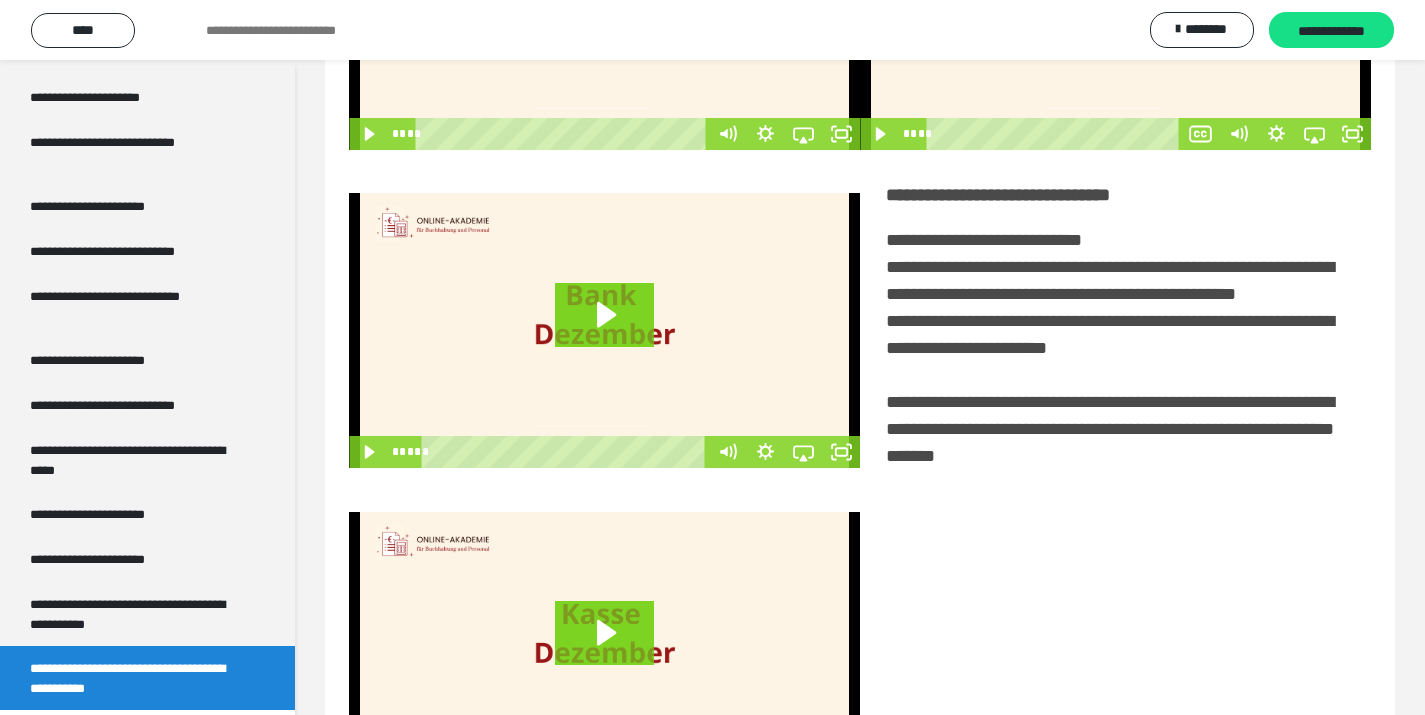 click on "**********" at bounding box center [1115, 331] 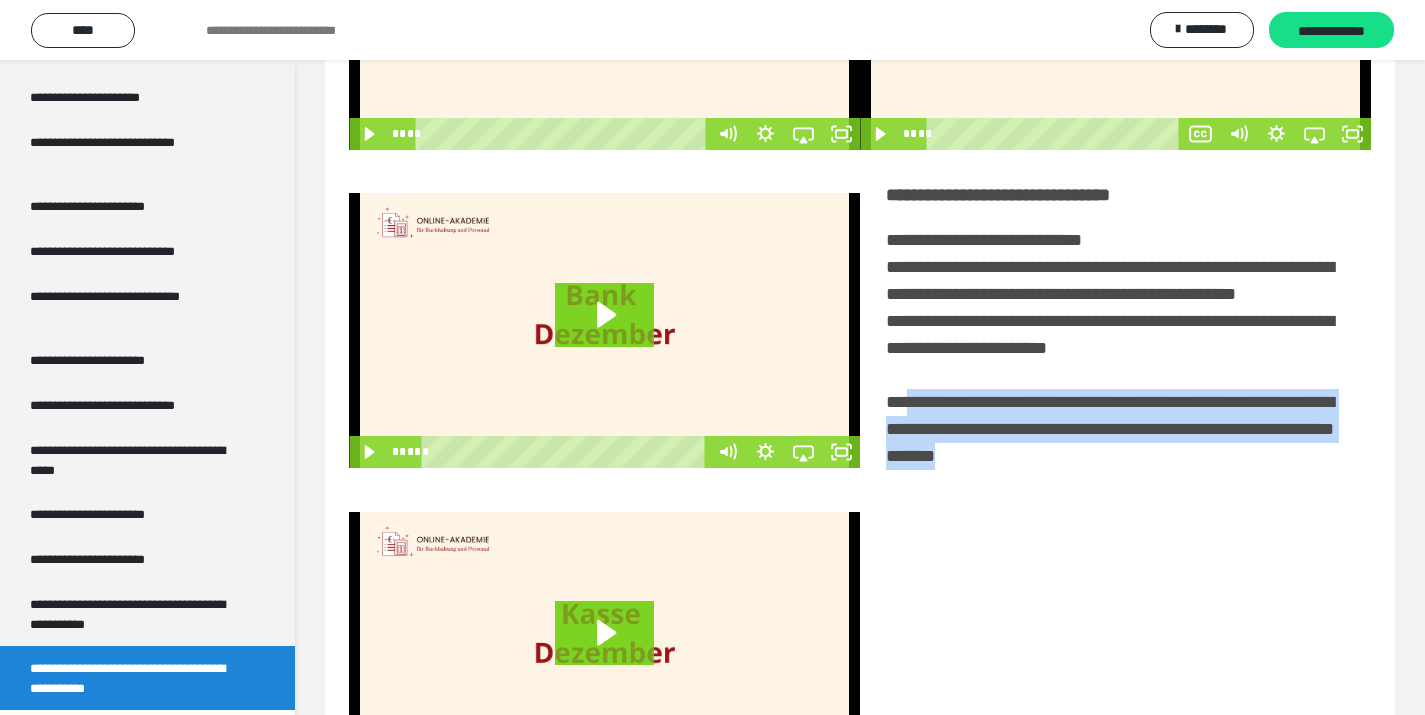 drag, startPoint x: 909, startPoint y: 428, endPoint x: 1248, endPoint y: 490, distance: 344.623 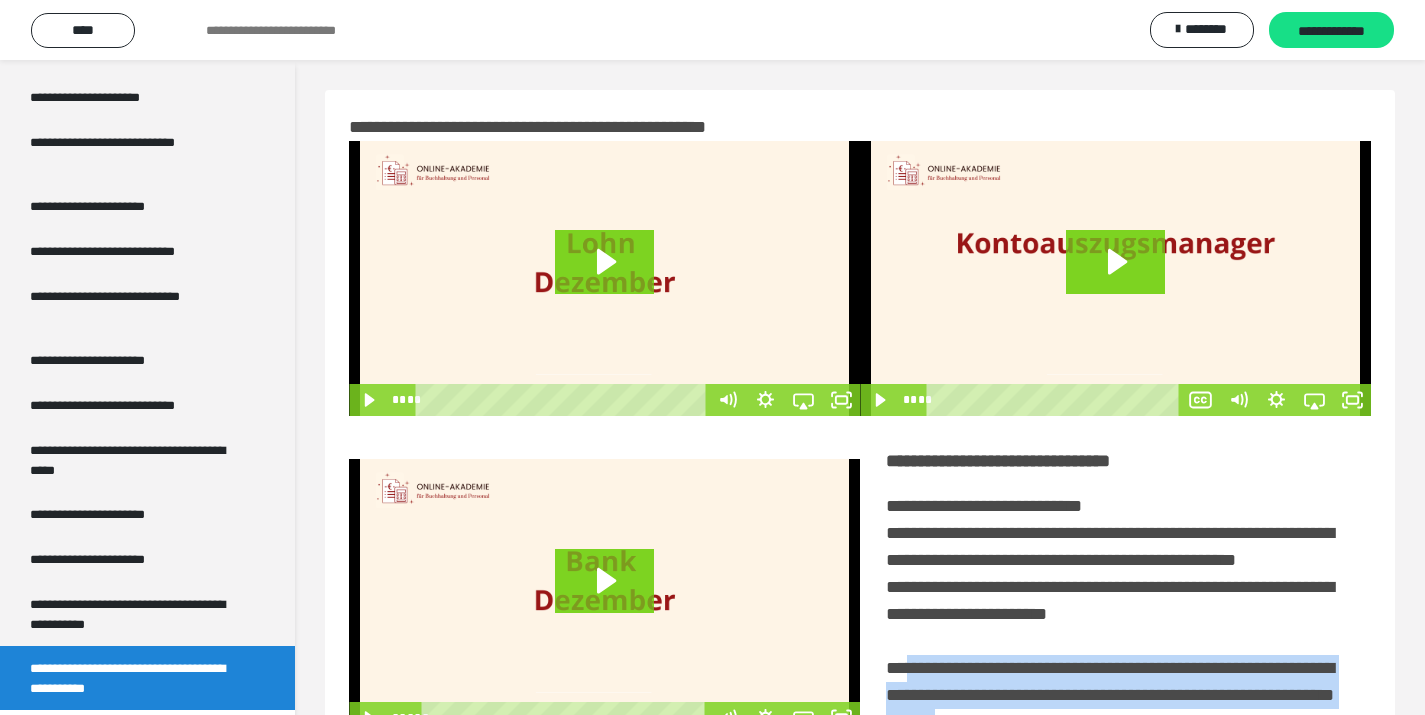 scroll, scrollTop: 0, scrollLeft: 0, axis: both 